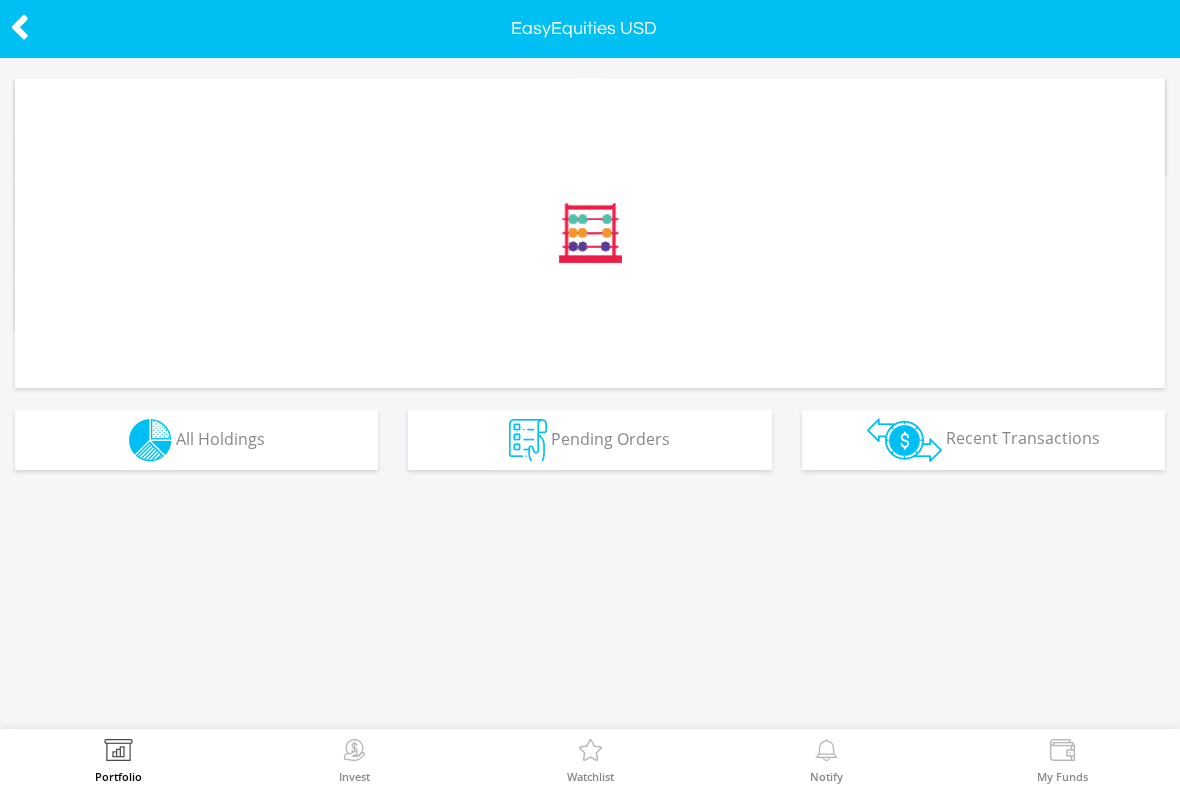scroll, scrollTop: 0, scrollLeft: 0, axis: both 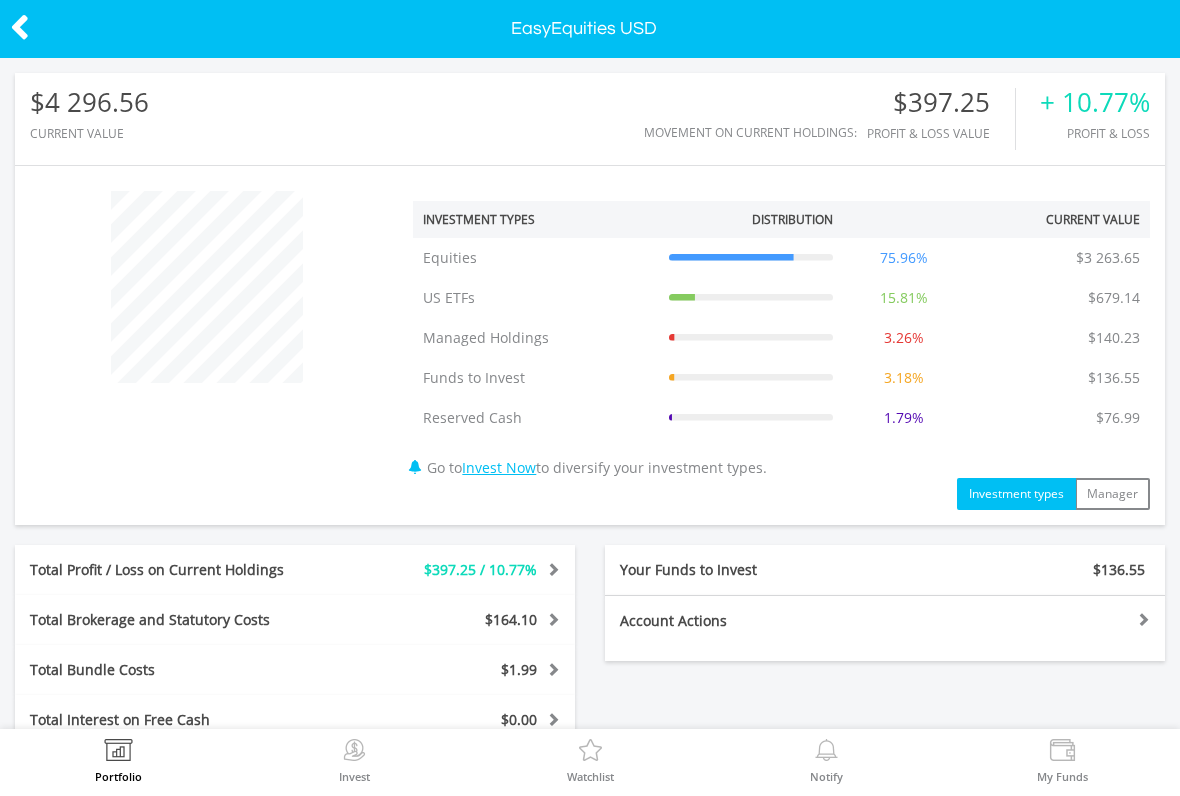 click at bounding box center [550, 569] 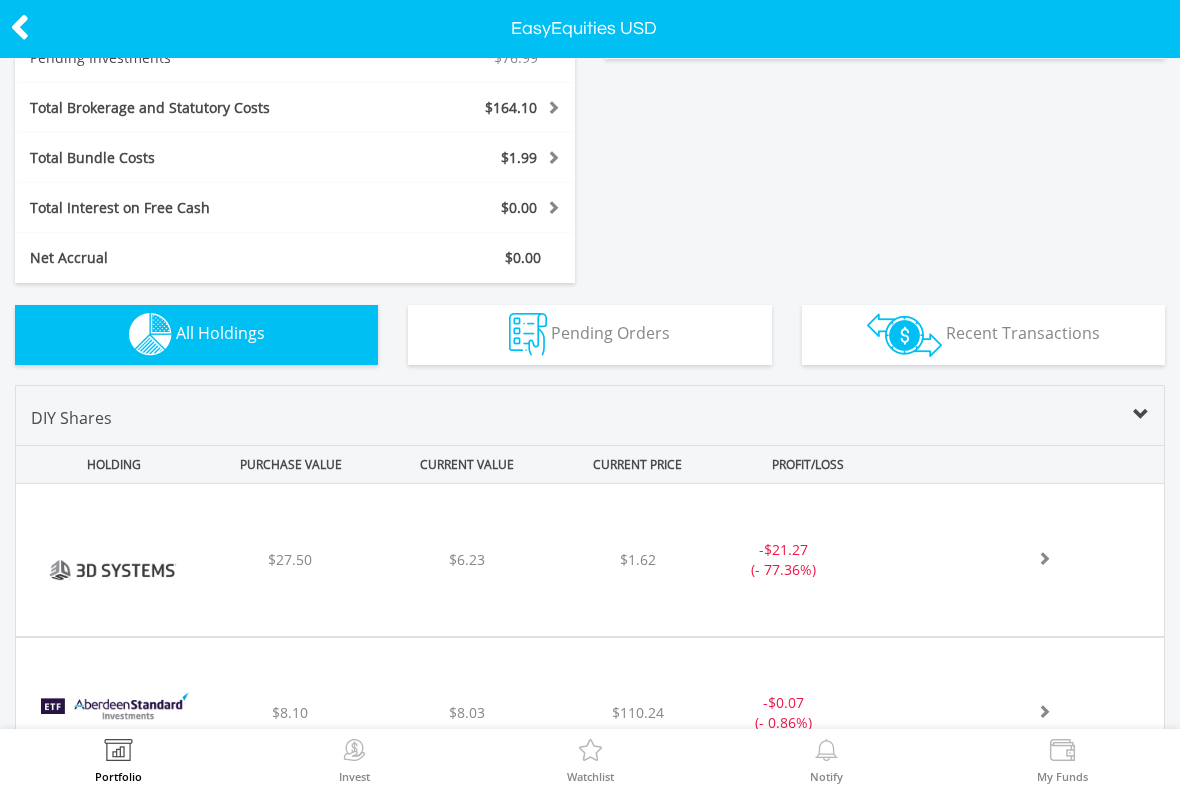 scroll, scrollTop: 578, scrollLeft: 0, axis: vertical 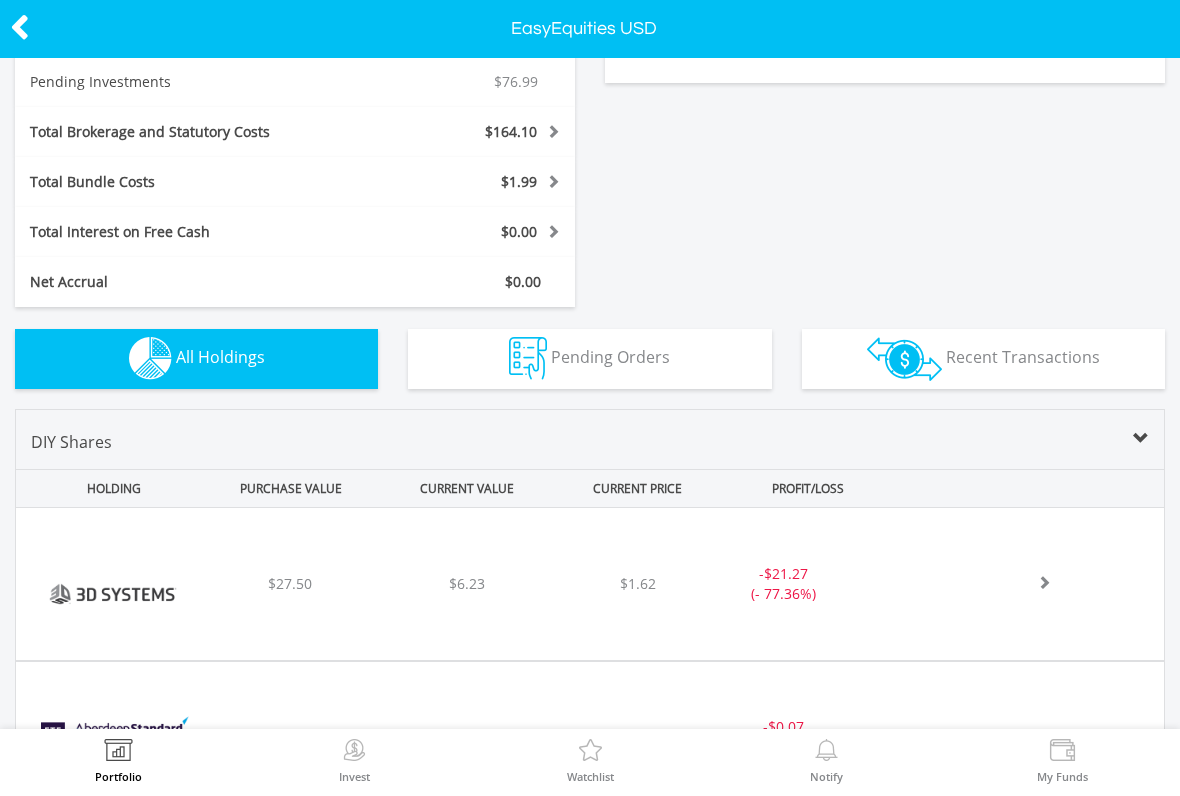 click on "Recent Transactions" at bounding box center [1023, 357] 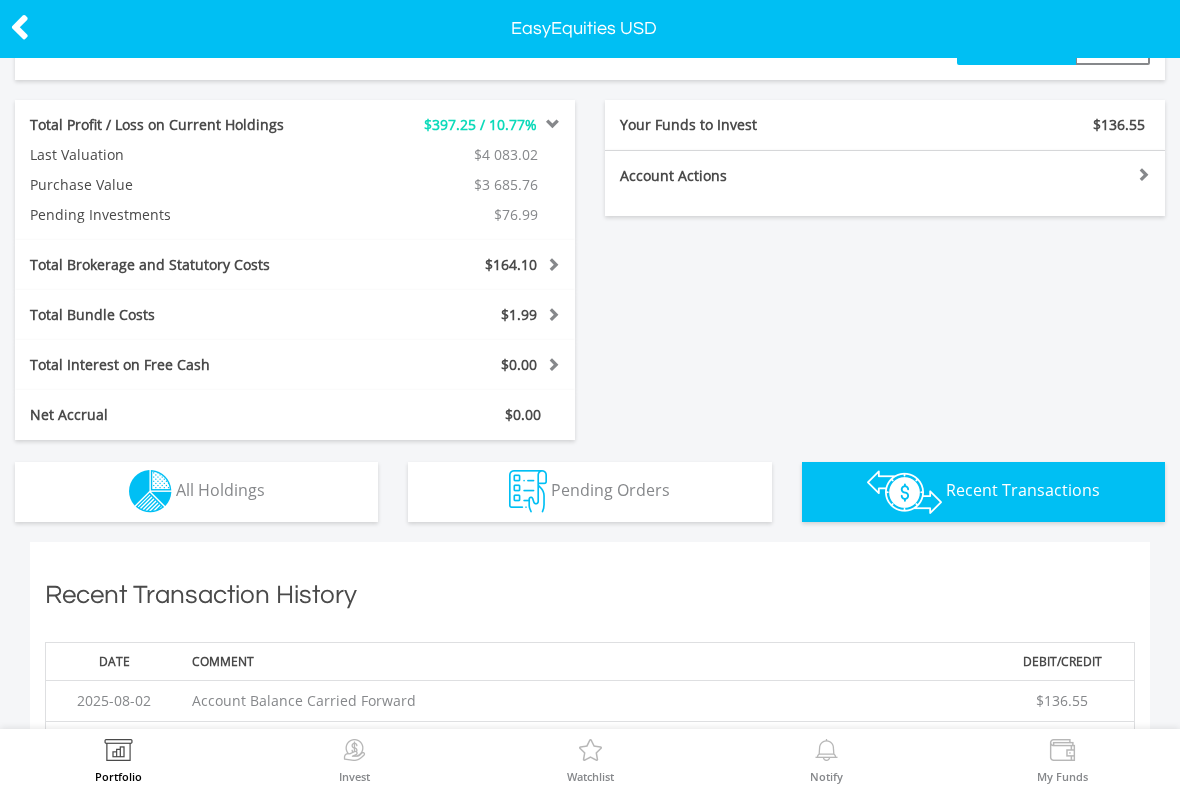 scroll, scrollTop: 438, scrollLeft: 0, axis: vertical 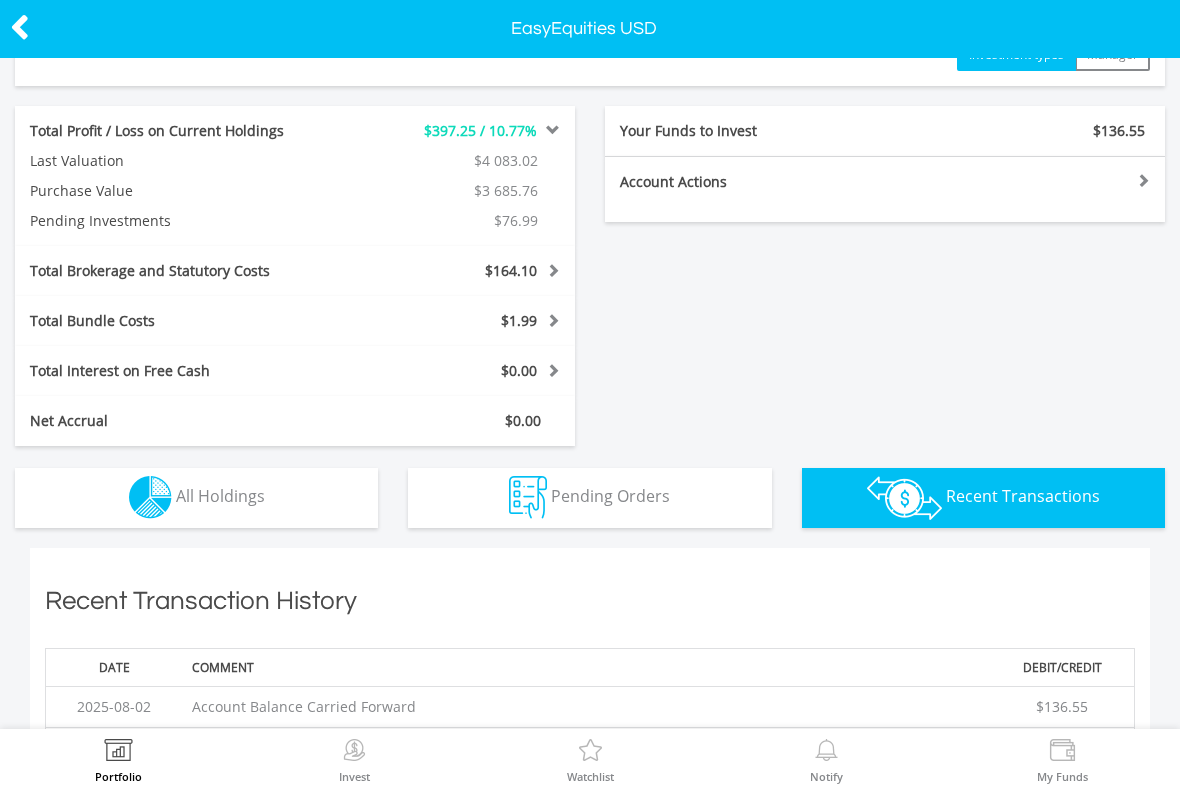 click on "Pending Orders" at bounding box center [610, 496] 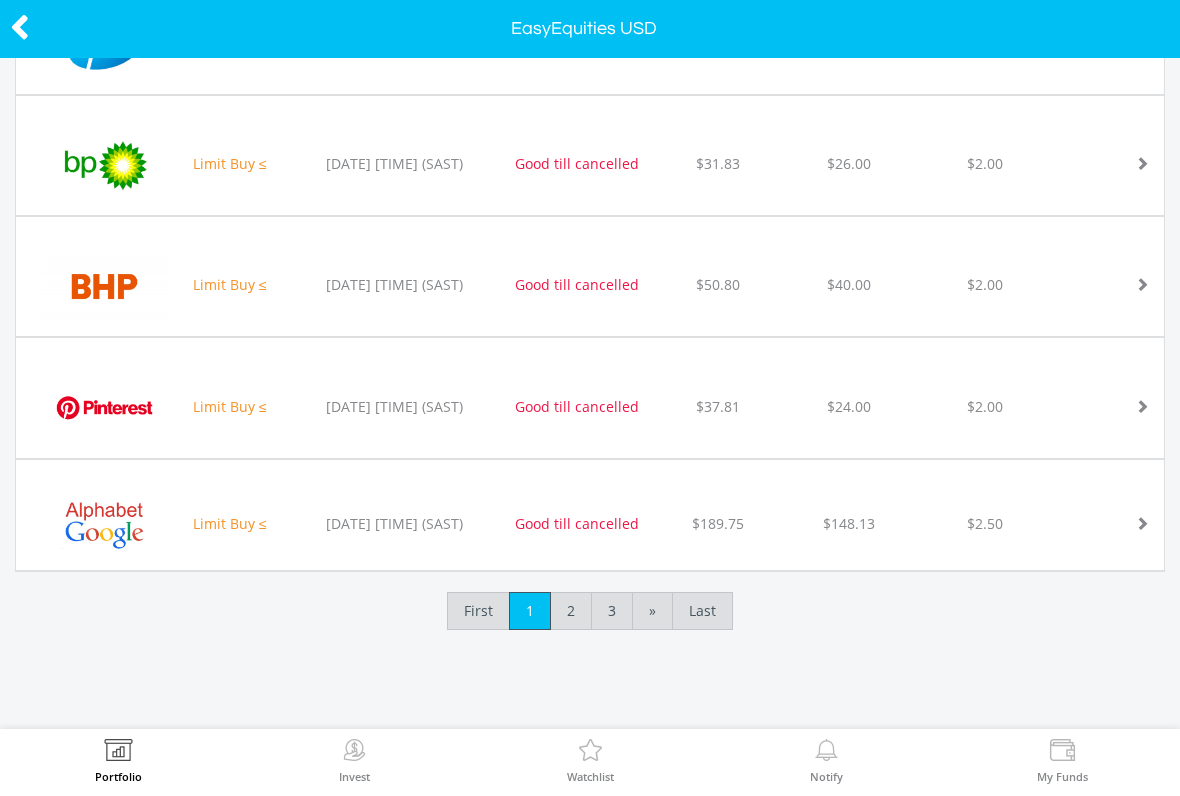 click on "Last" at bounding box center (702, 611) 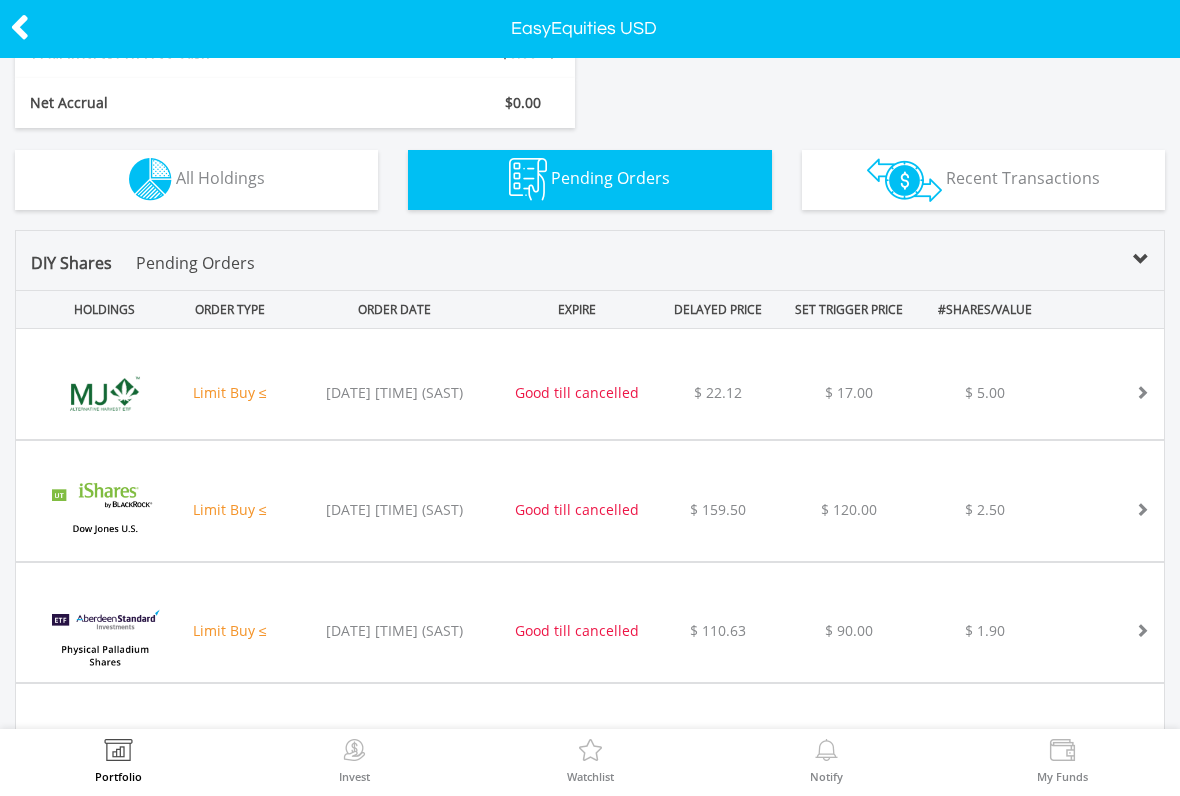 scroll, scrollTop: 756, scrollLeft: 0, axis: vertical 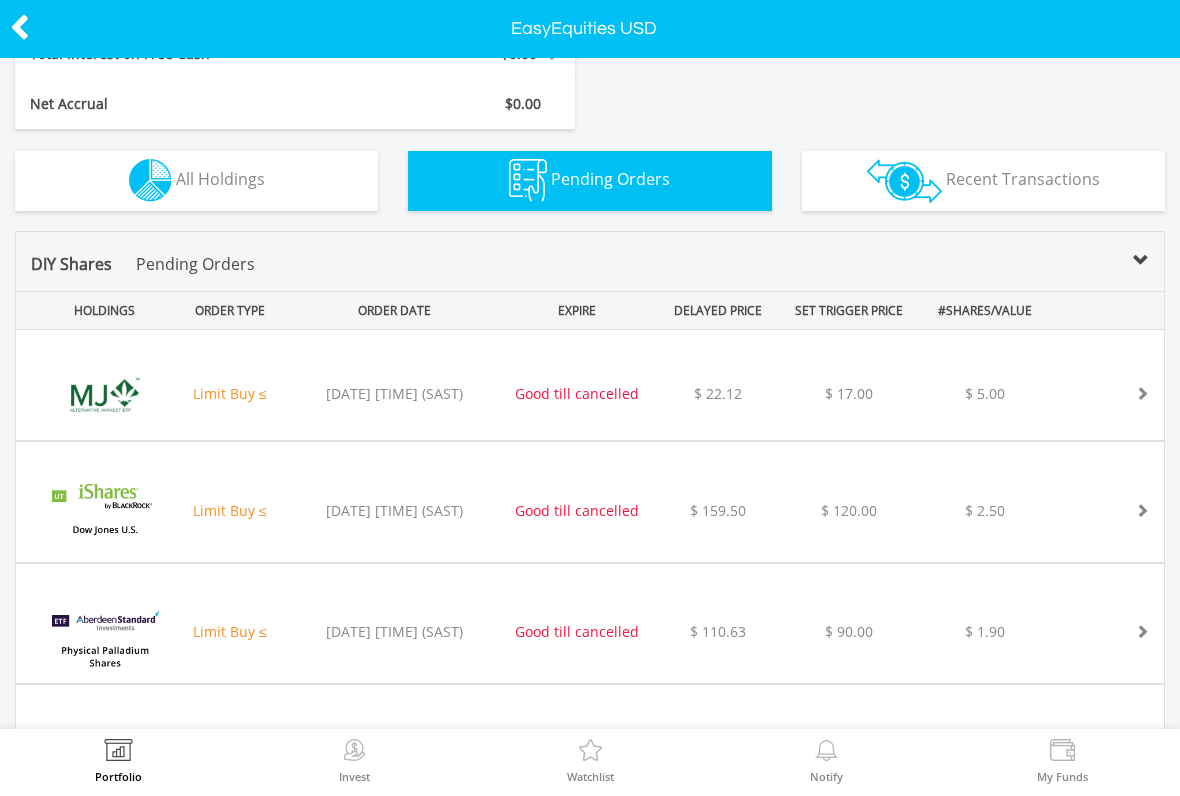 click on "All Holdings" at bounding box center (220, 179) 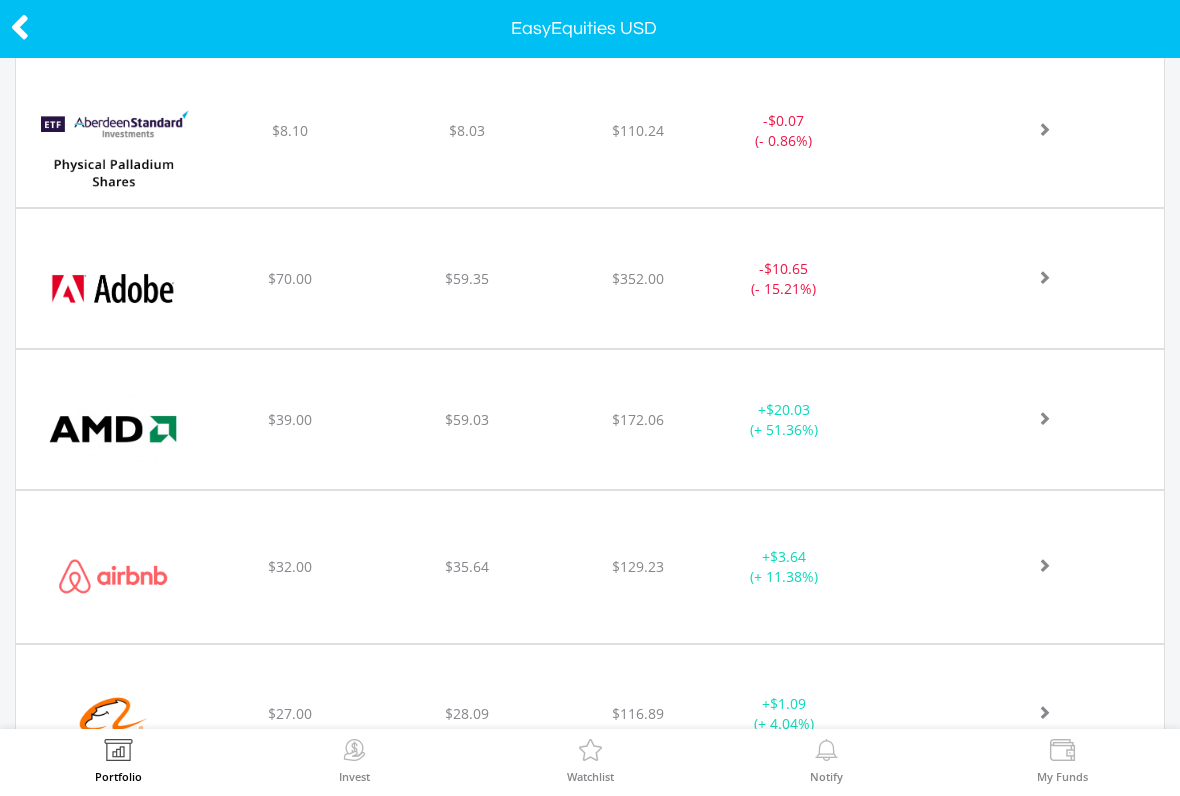 scroll, scrollTop: 1221, scrollLeft: 0, axis: vertical 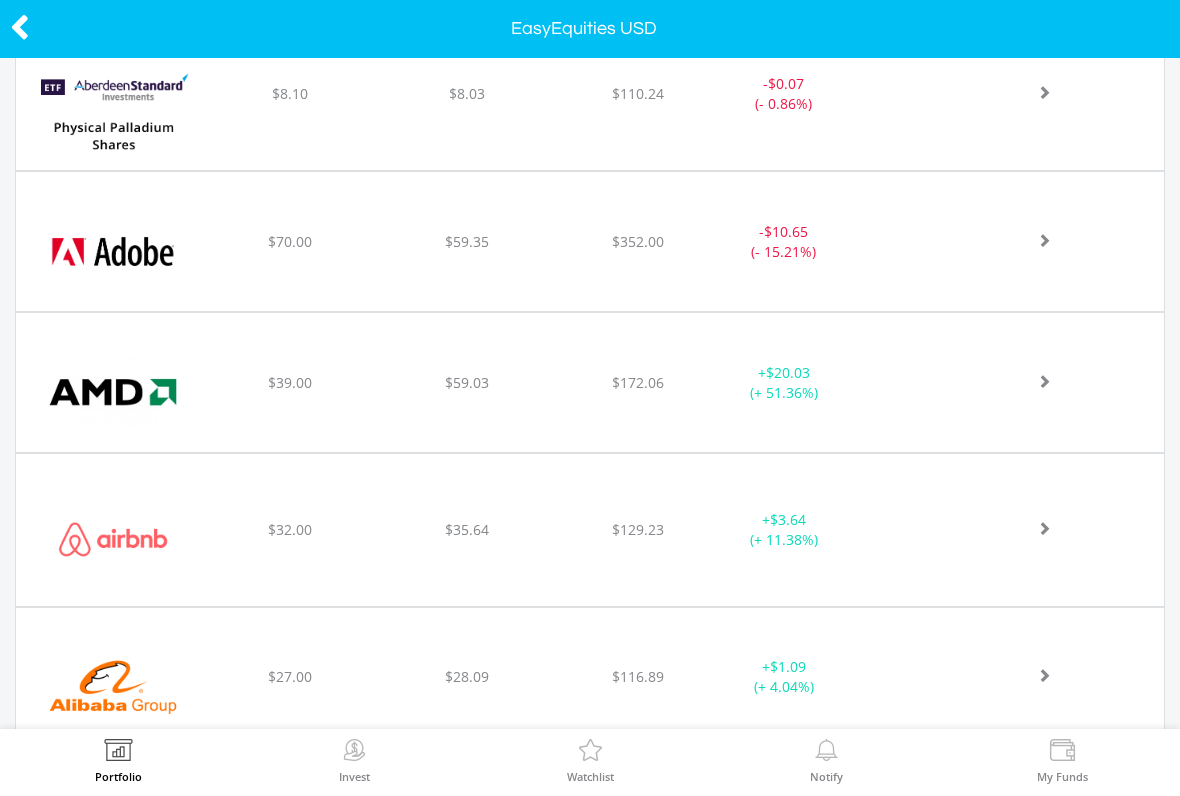 click at bounding box center [1021, -56] 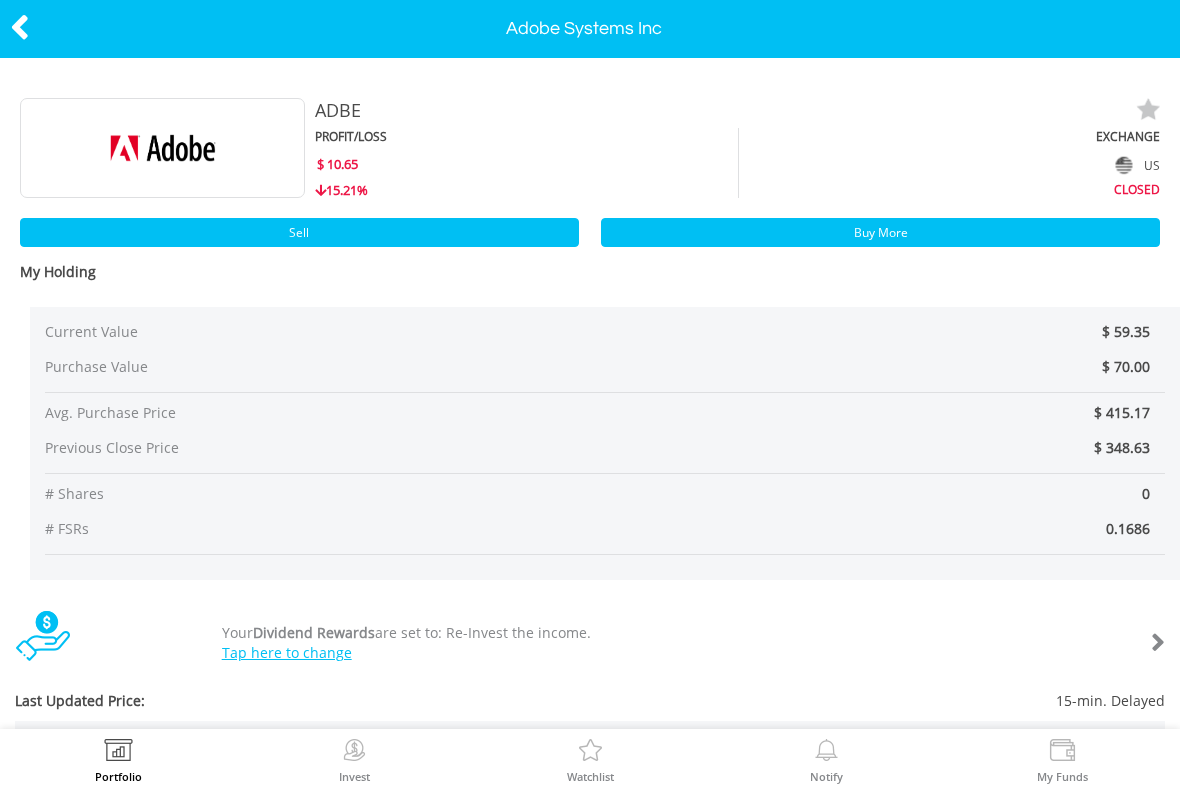 scroll, scrollTop: 0, scrollLeft: 0, axis: both 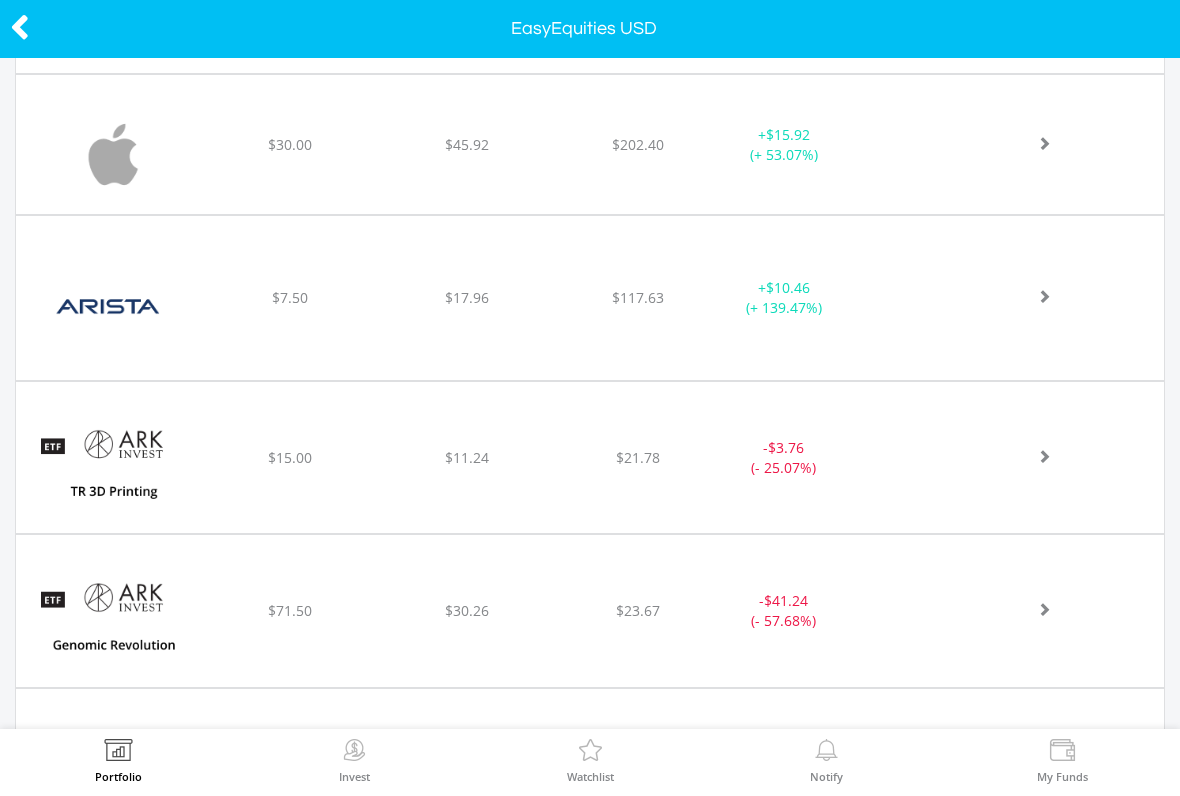 click at bounding box center [1032, -1451] 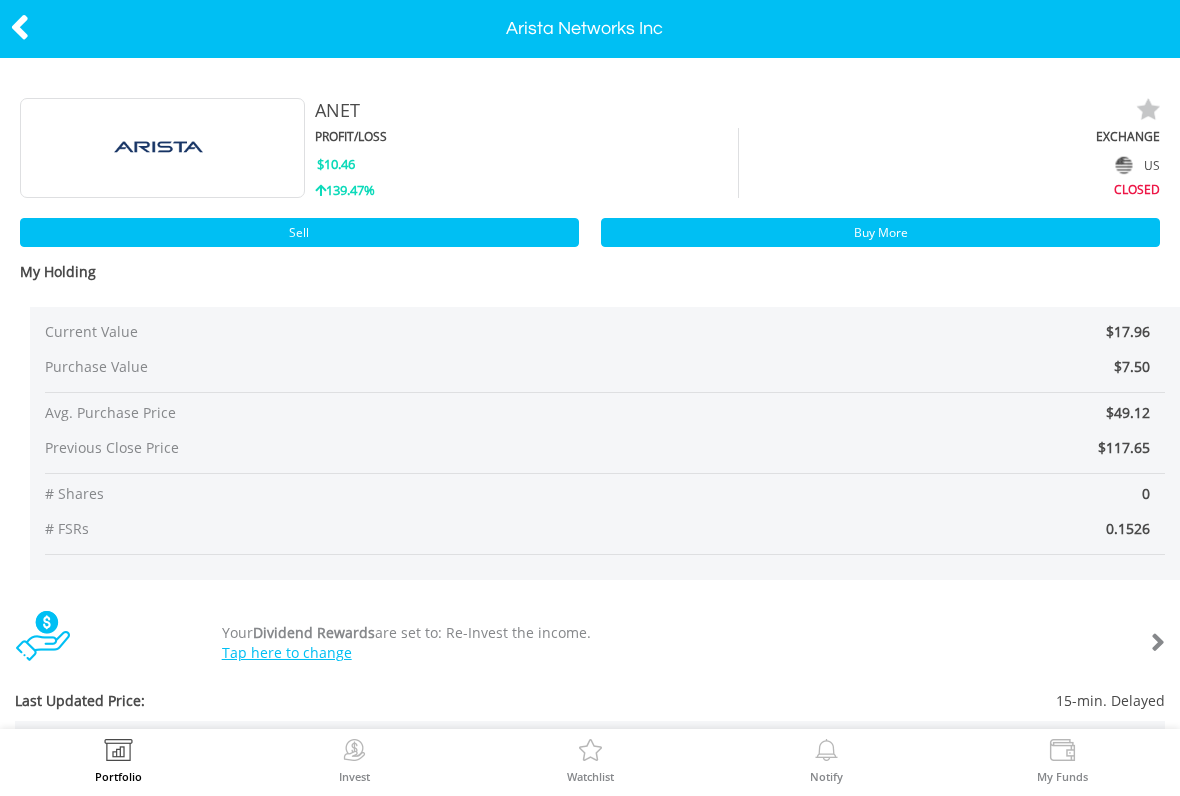 scroll, scrollTop: 0, scrollLeft: 0, axis: both 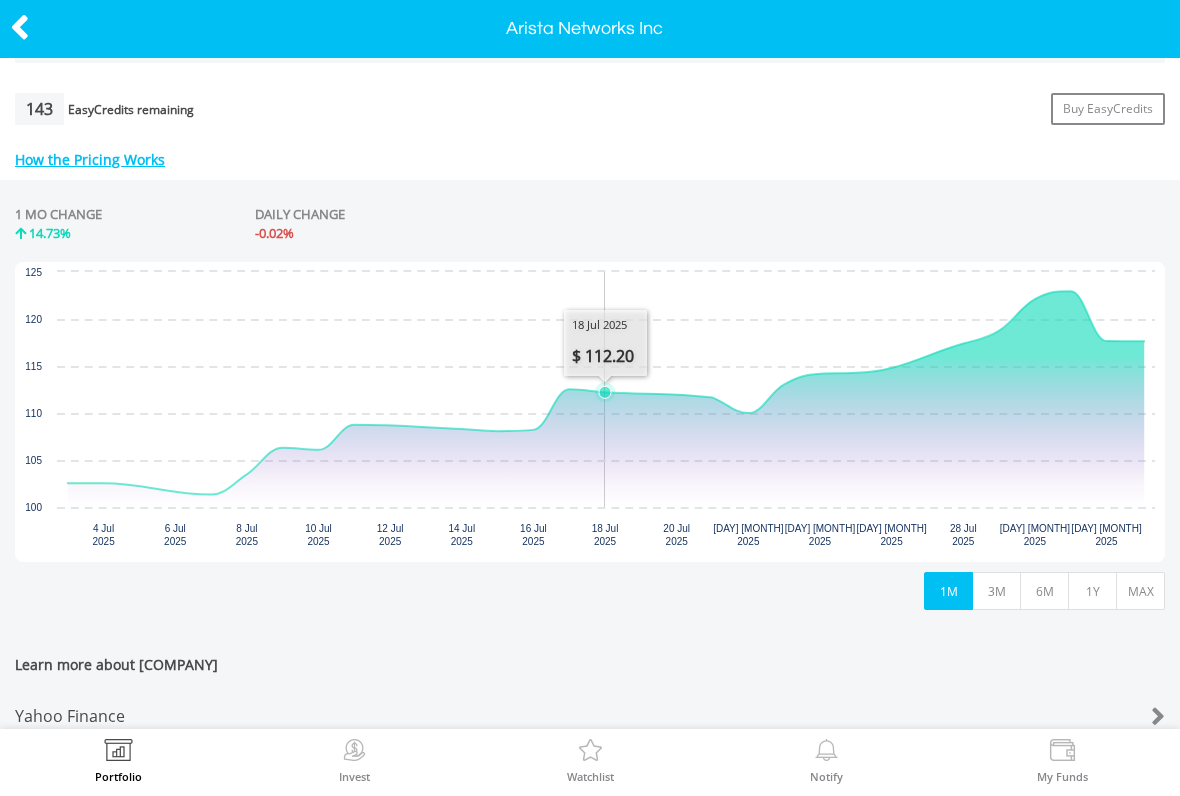 click on "3M" at bounding box center (996, 591) 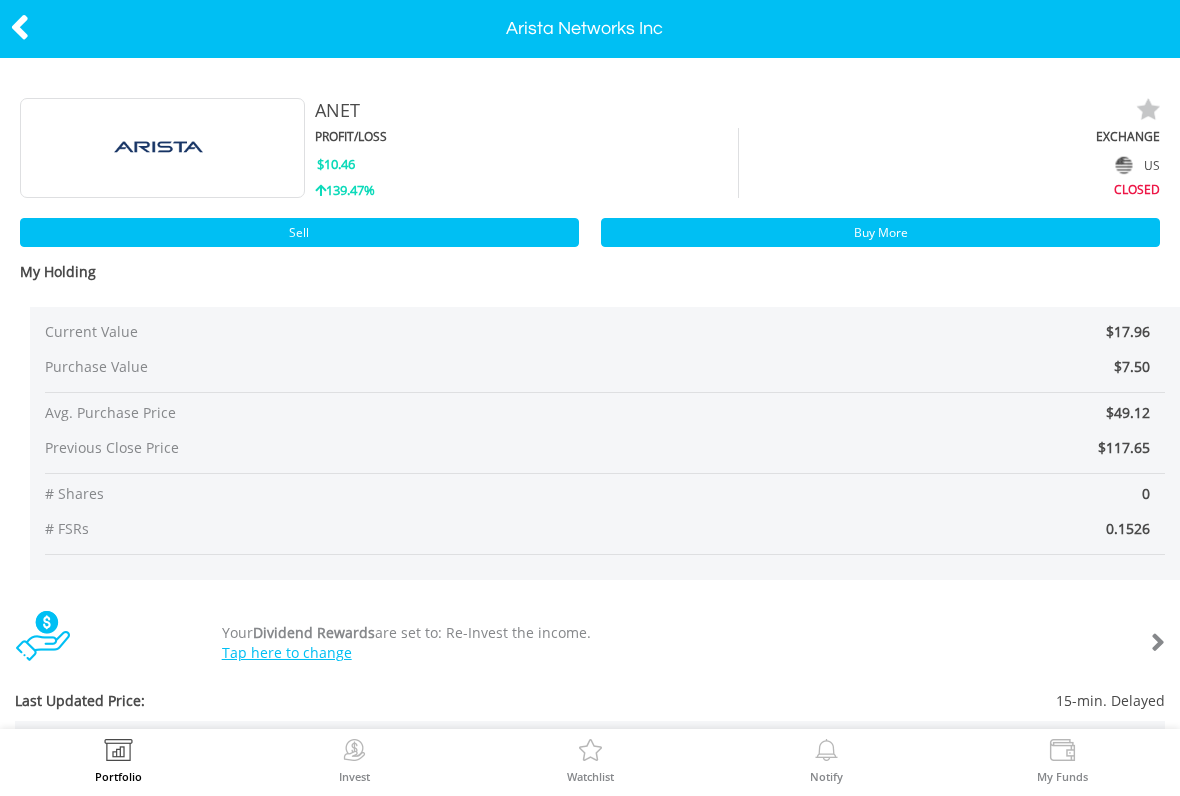 scroll, scrollTop: 0, scrollLeft: 0, axis: both 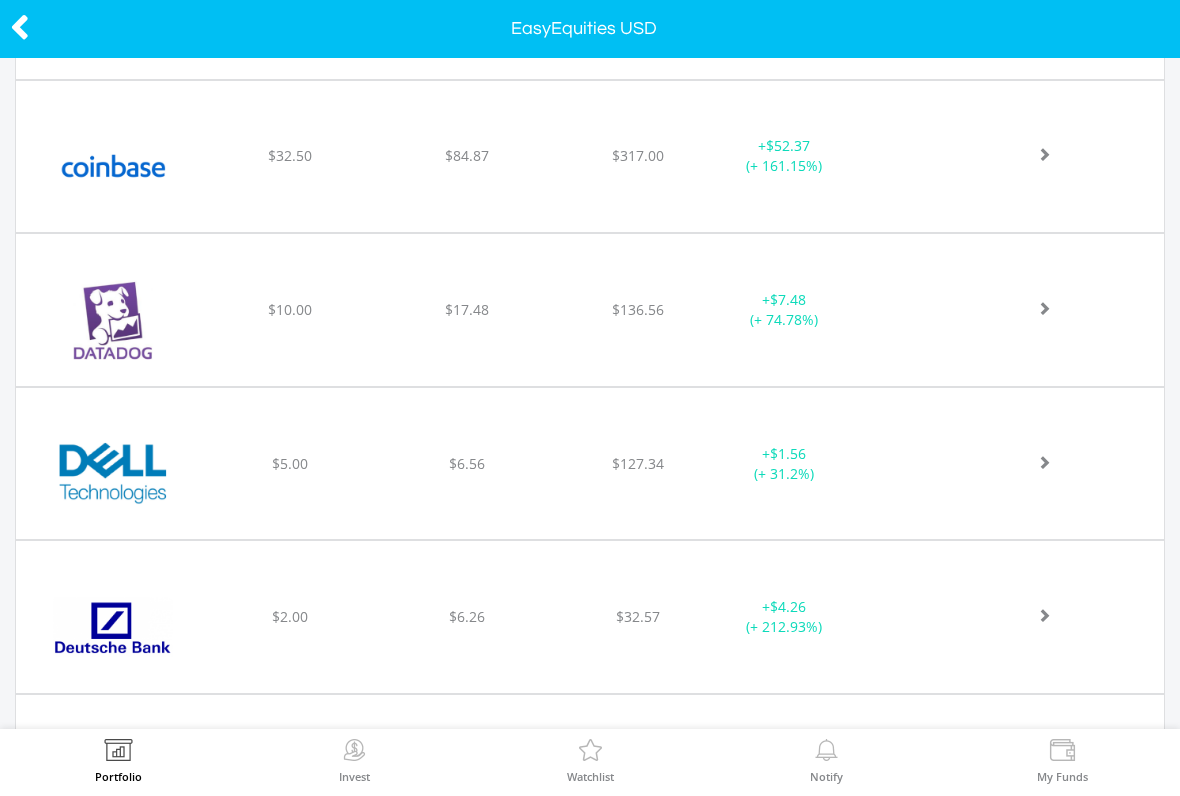 click on "﻿
Coinbase Global Inc
$32.50
$84.87
$317.00
+  $52.37 (+ 161.15%)" at bounding box center (590, -4379) 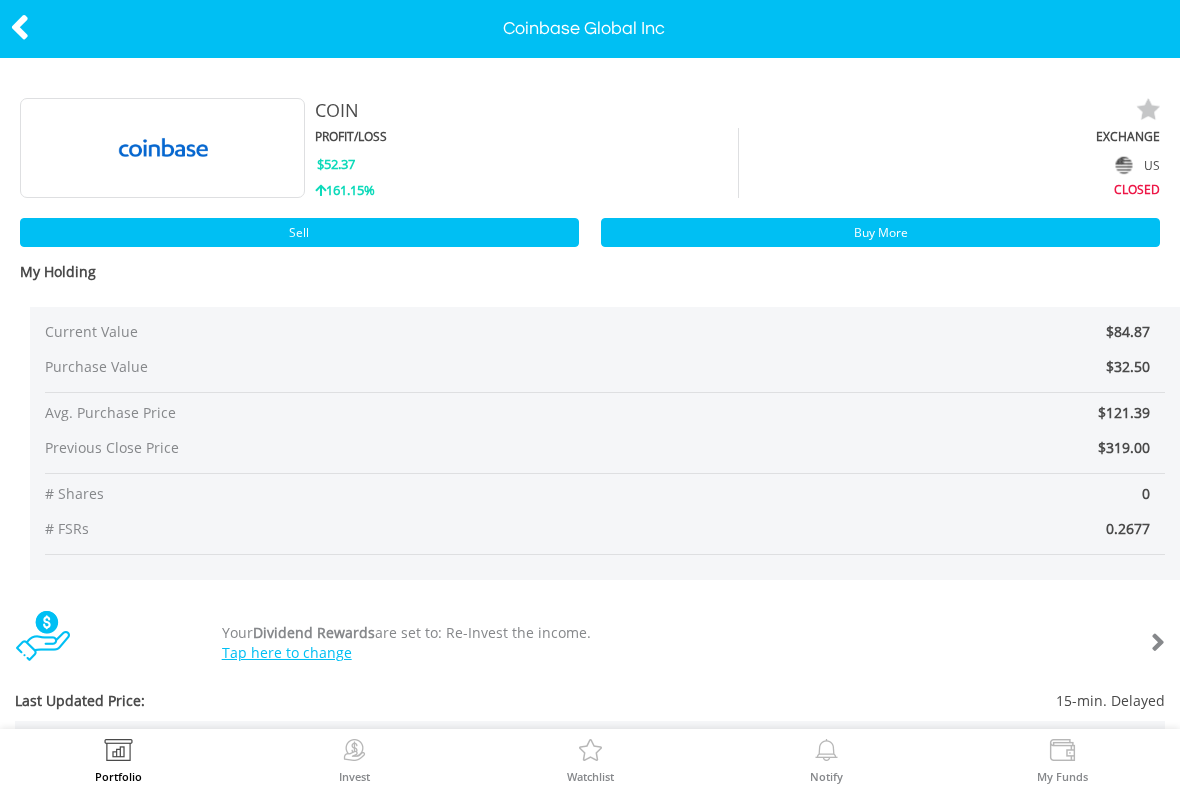 scroll, scrollTop: 0, scrollLeft: 0, axis: both 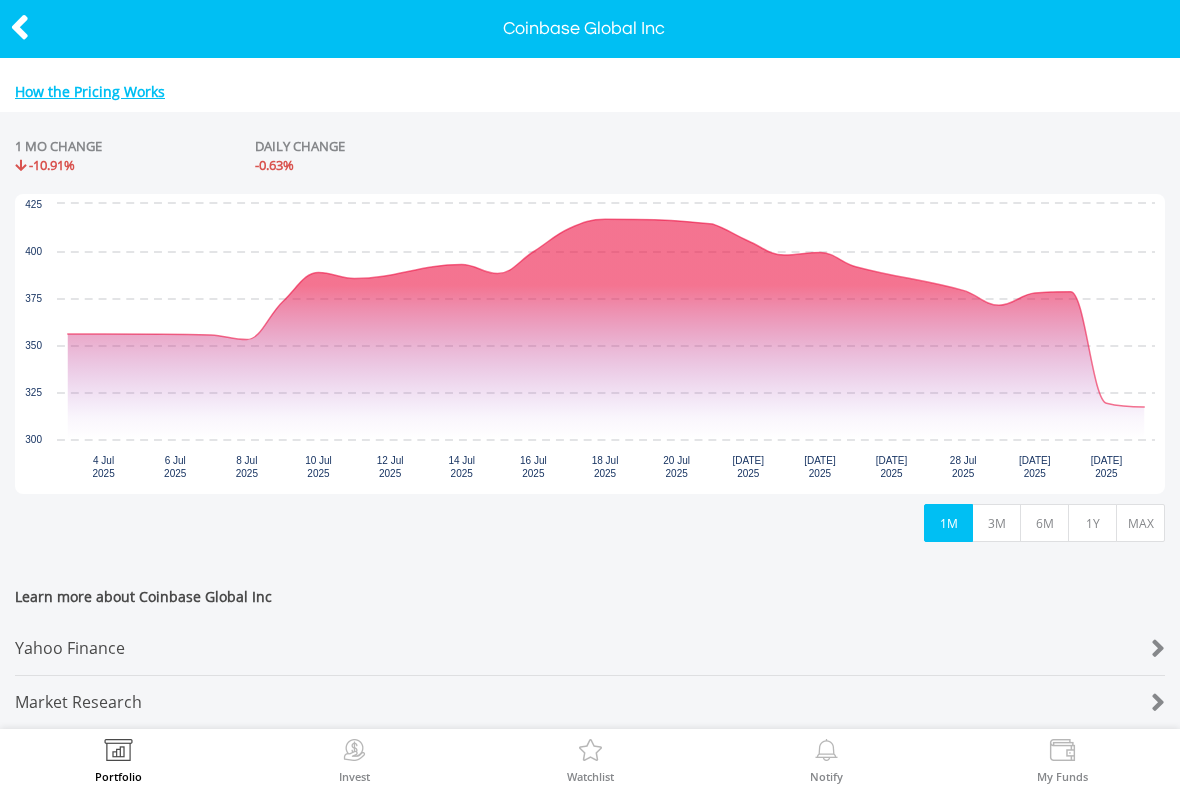 click on "6M" at bounding box center [1044, 523] 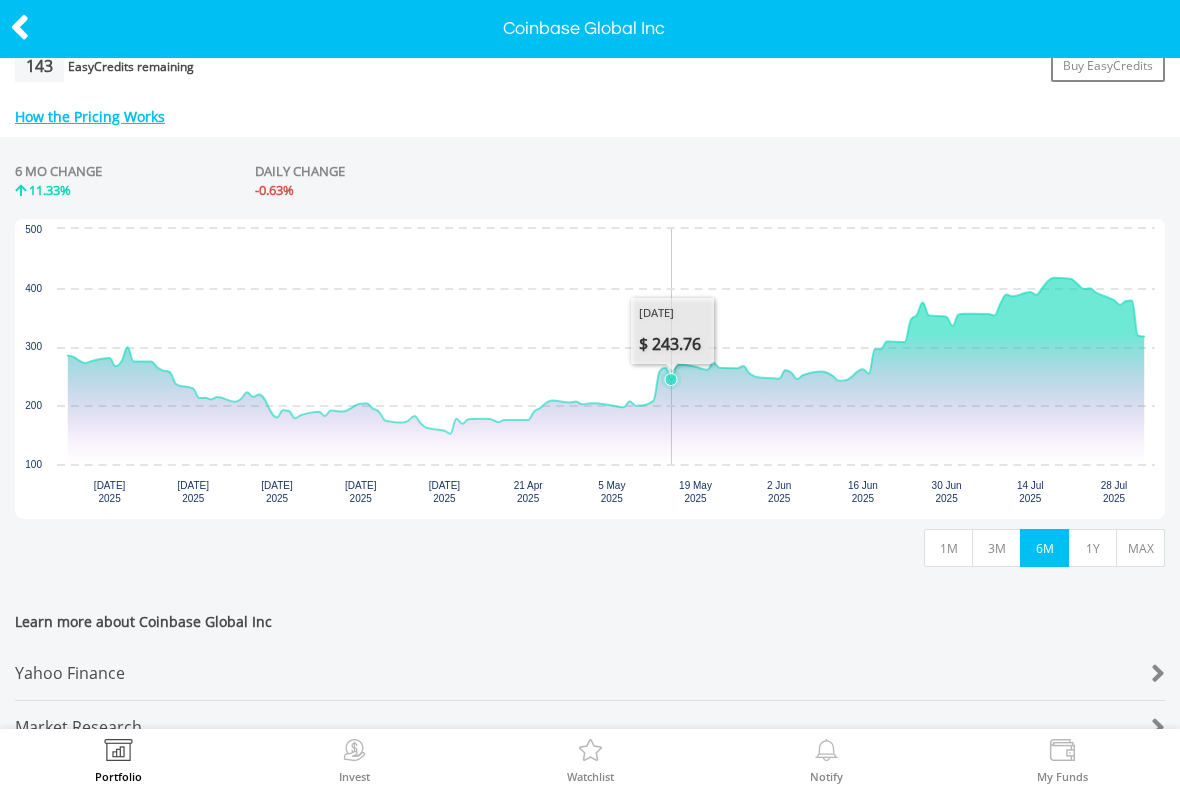 scroll, scrollTop: 855, scrollLeft: 0, axis: vertical 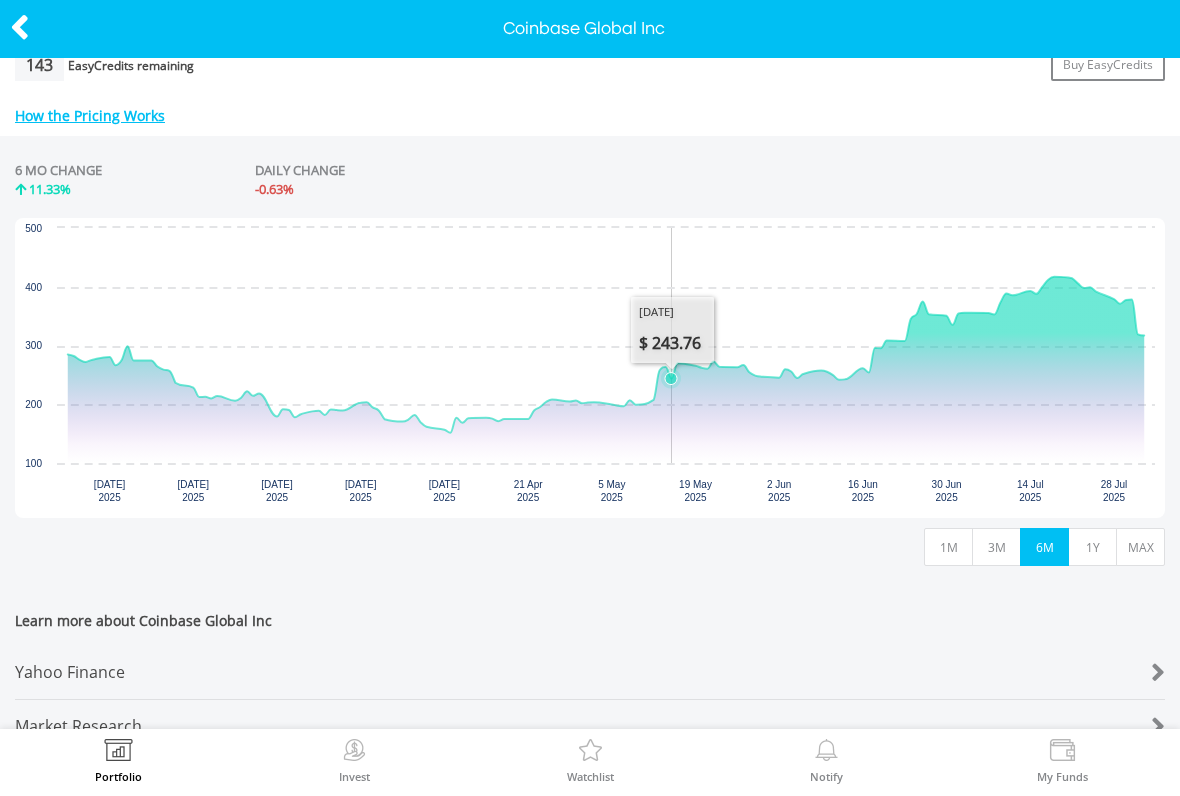 click on "1Y" at bounding box center [1092, 547] 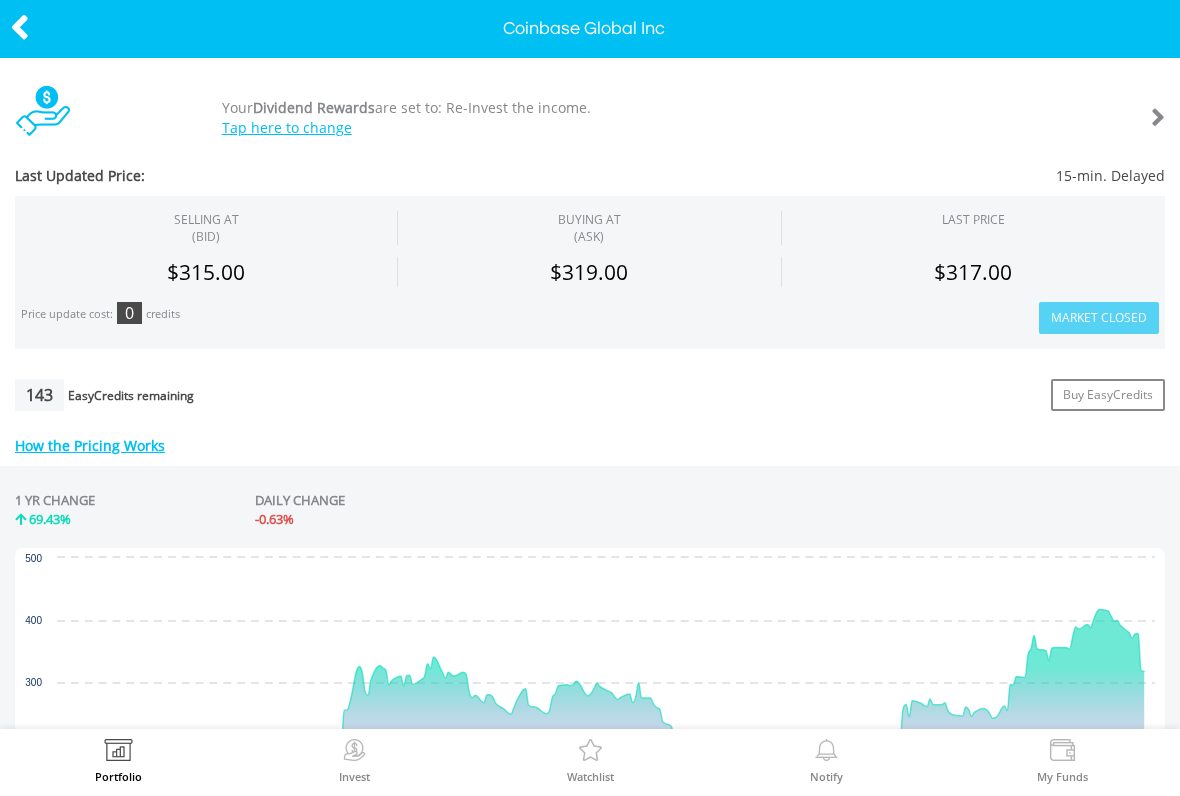 scroll, scrollTop: 526, scrollLeft: 0, axis: vertical 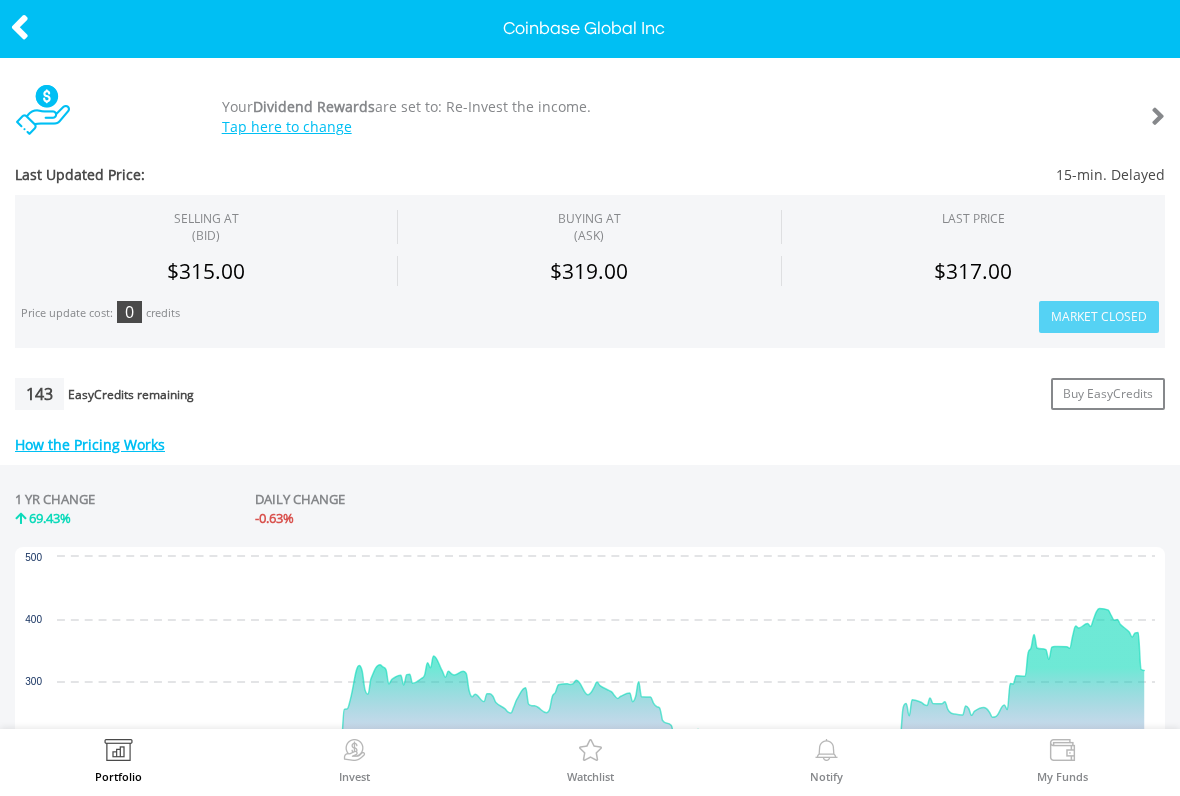 click at bounding box center (20, 27) 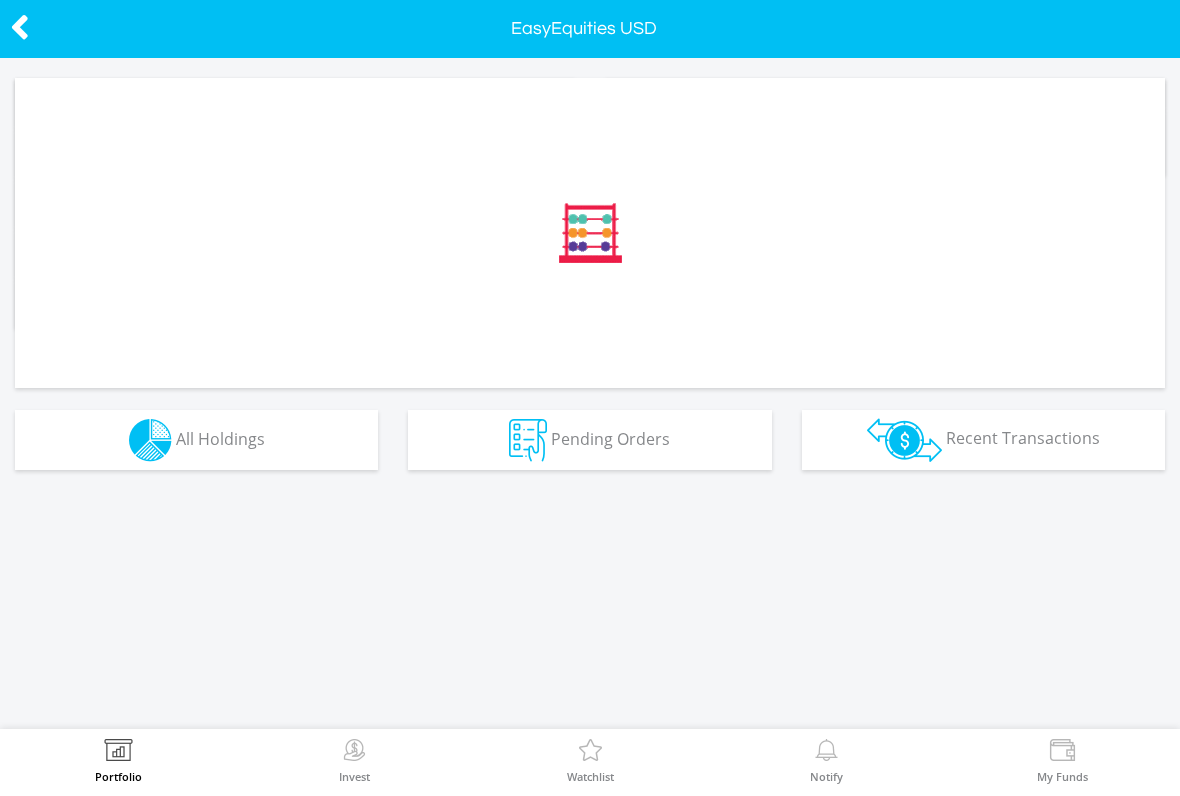scroll, scrollTop: 0, scrollLeft: 0, axis: both 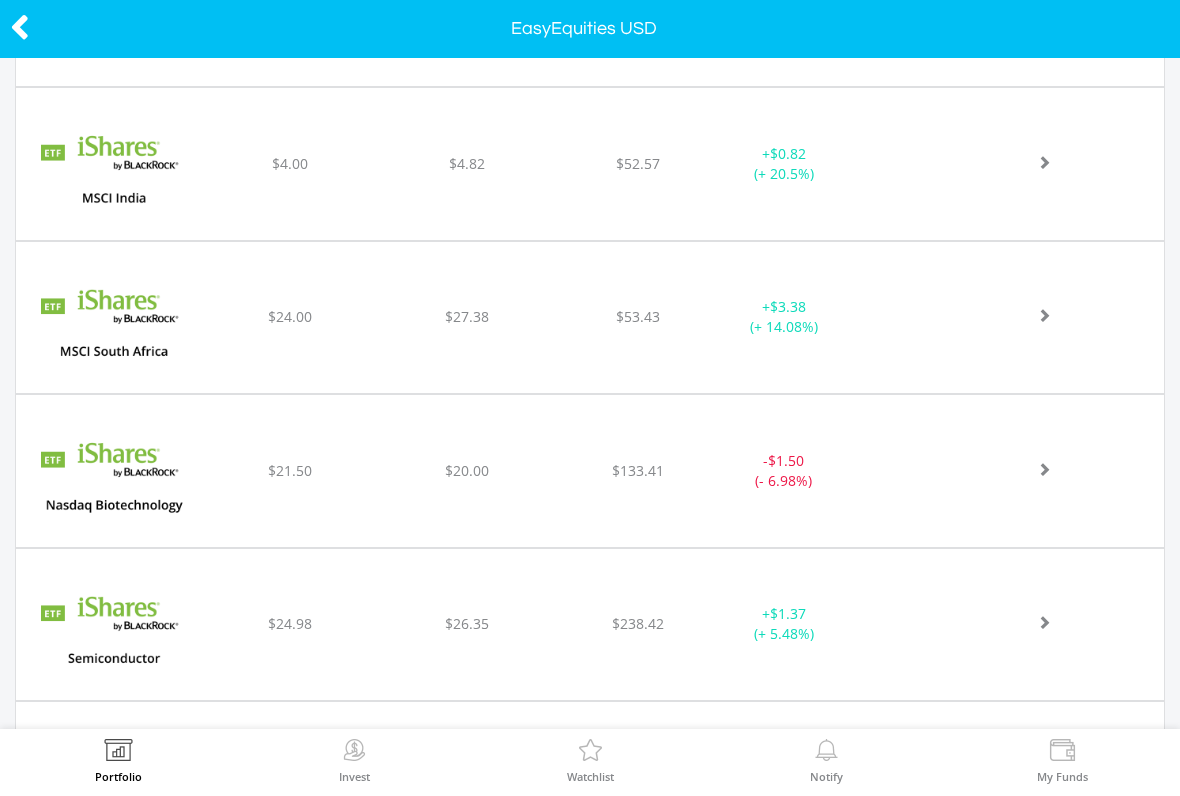 click on "﻿
iShares PHLX Semiconductor ETF
$24.98
$26.35
$238.42
+  $1.37 (+ 5.48%)" at bounding box center (590, -8644) 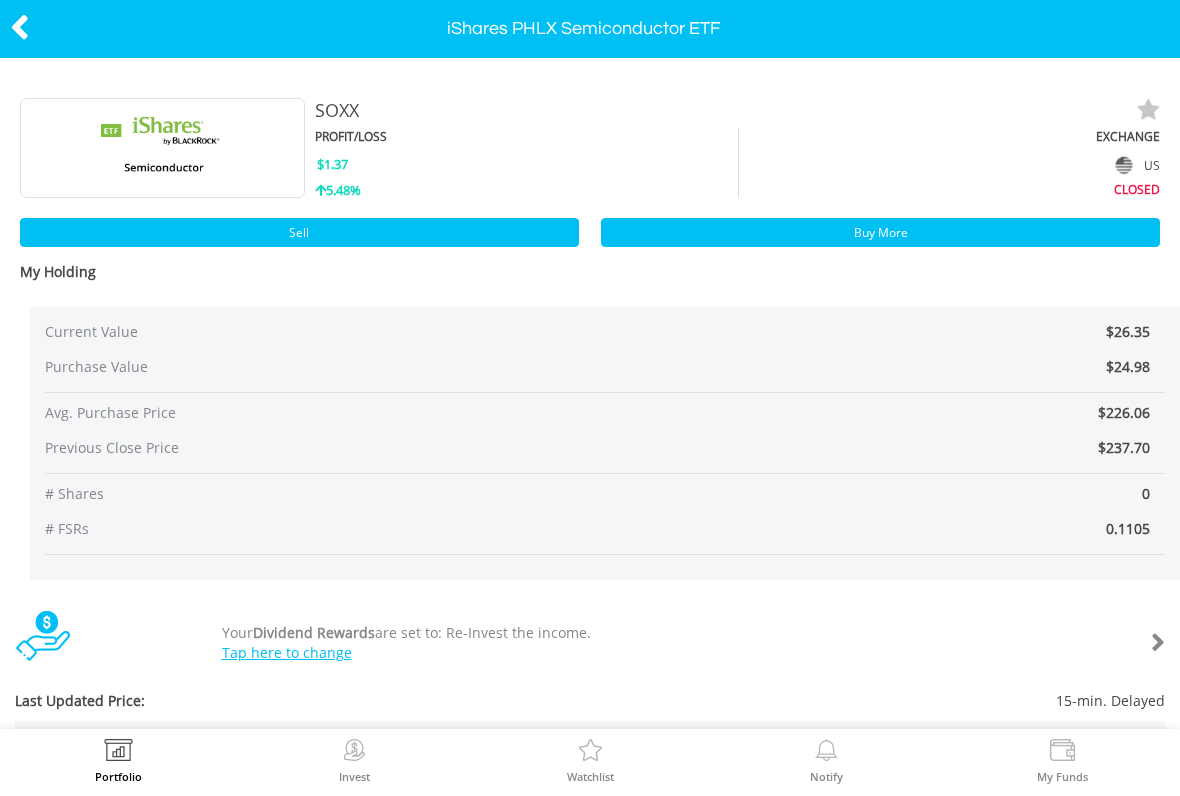 scroll, scrollTop: 0, scrollLeft: 0, axis: both 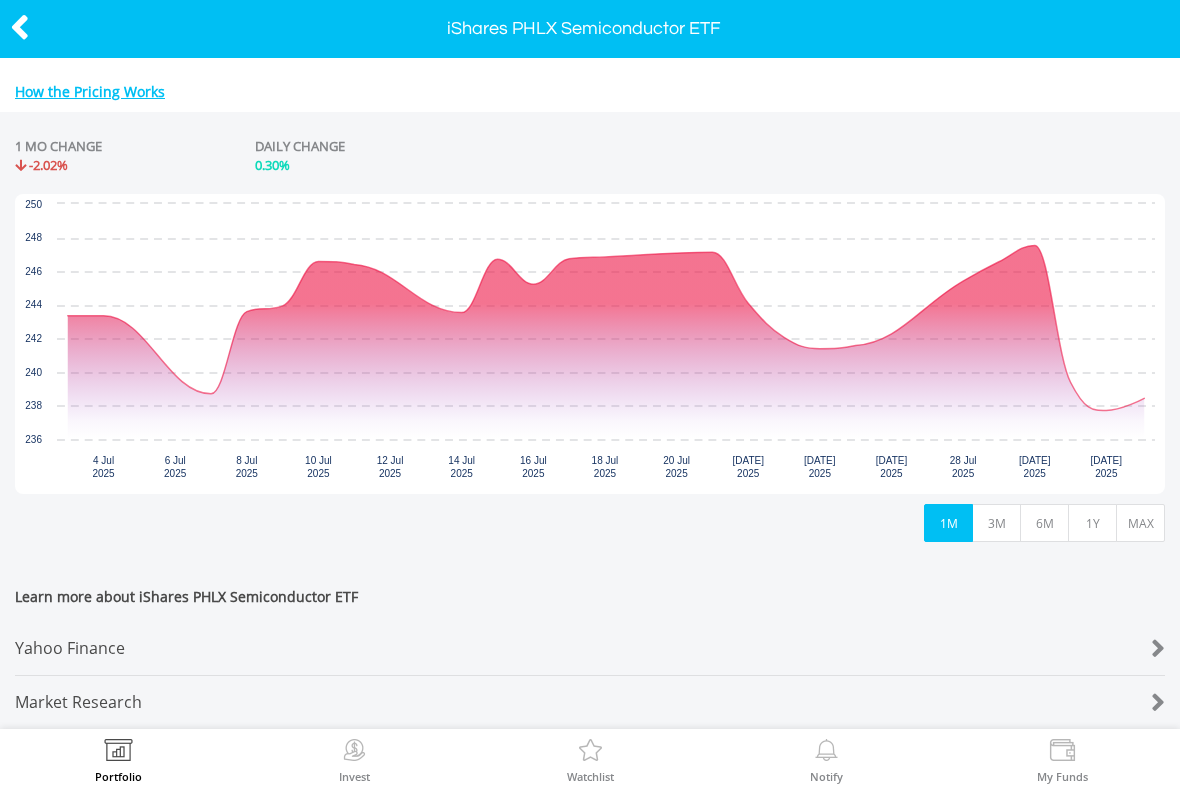 click on "6M" at bounding box center [1044, 523] 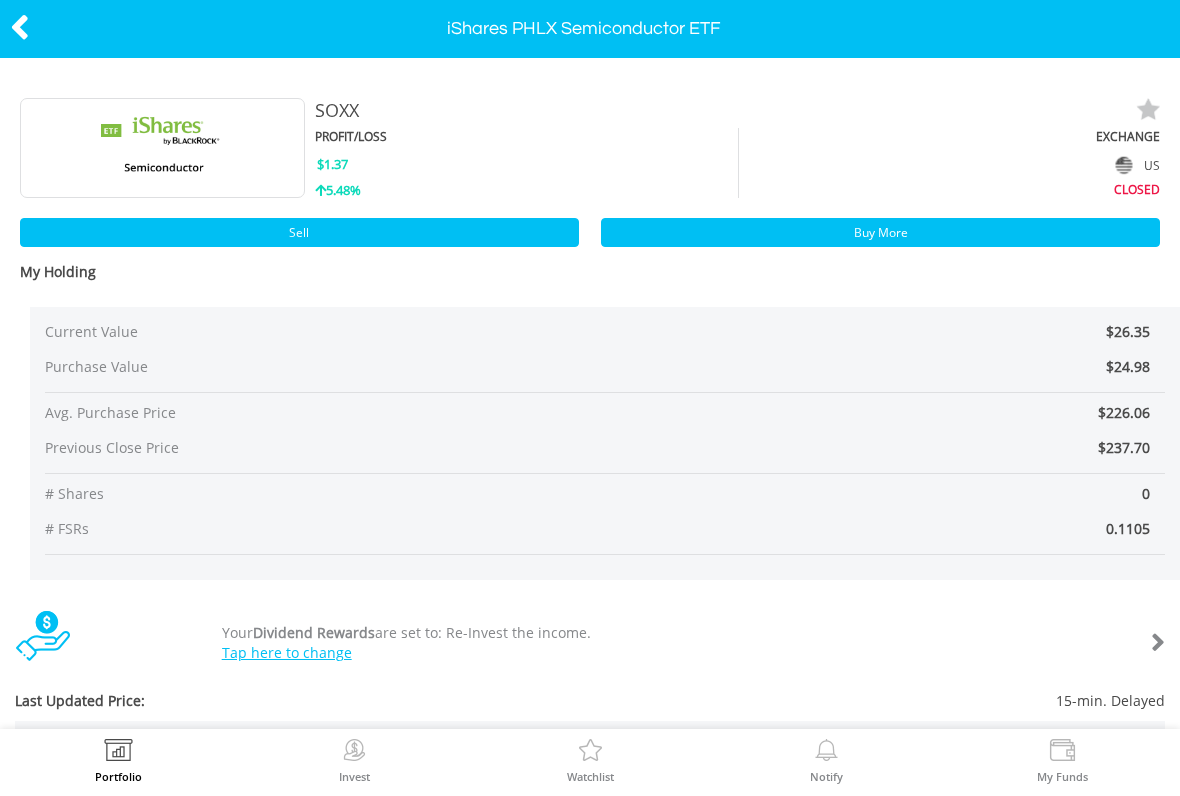 scroll, scrollTop: 0, scrollLeft: 0, axis: both 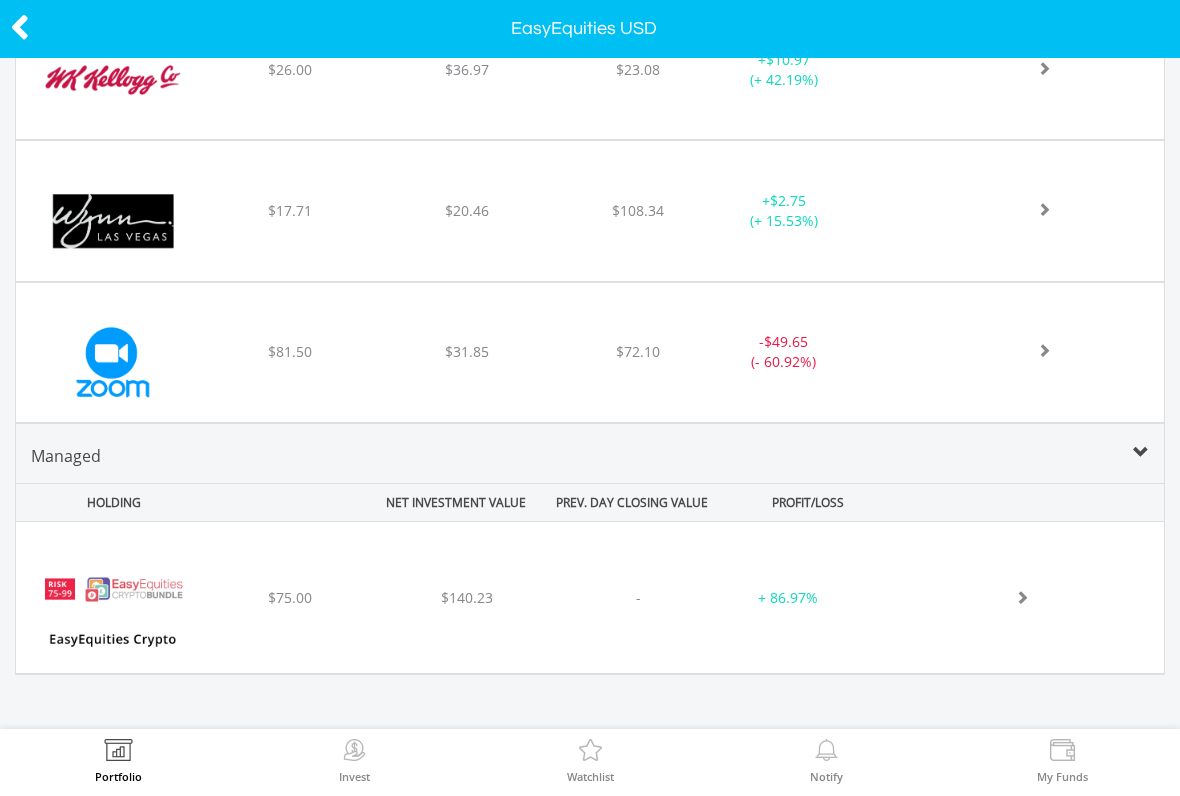 click at bounding box center [118, 753] 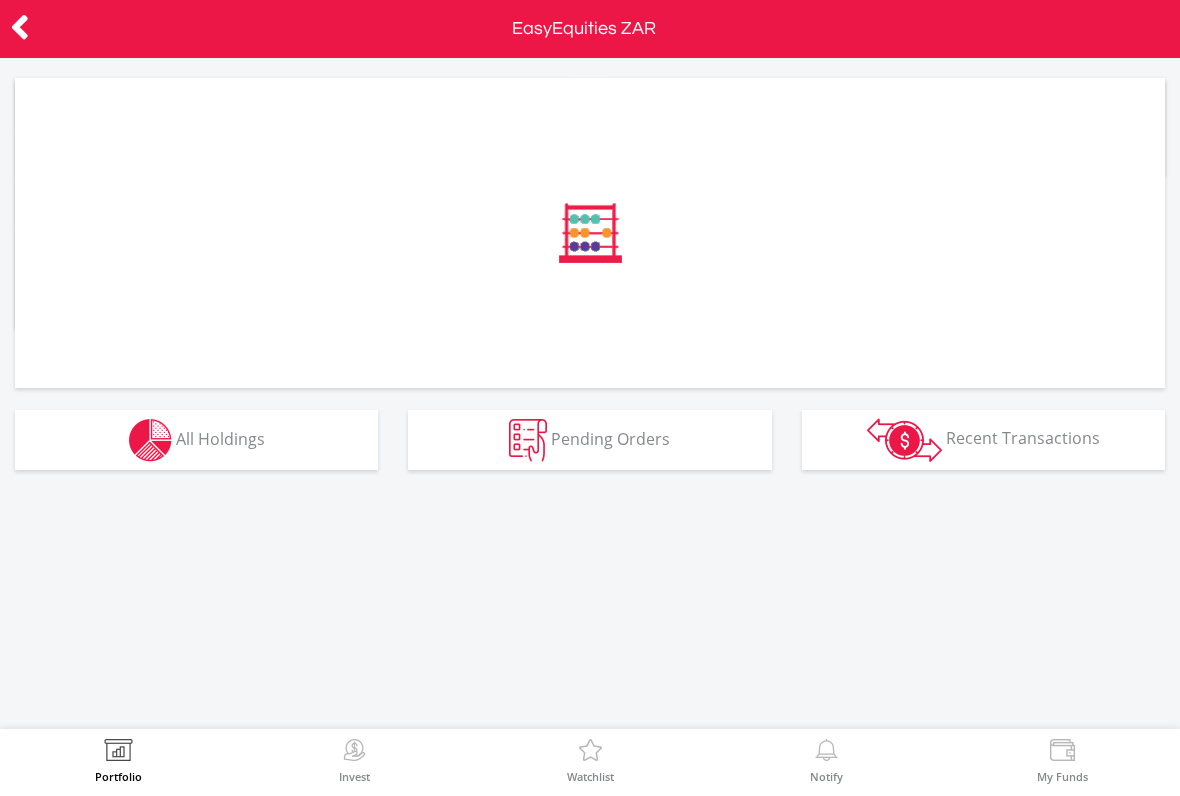 scroll, scrollTop: 0, scrollLeft: 0, axis: both 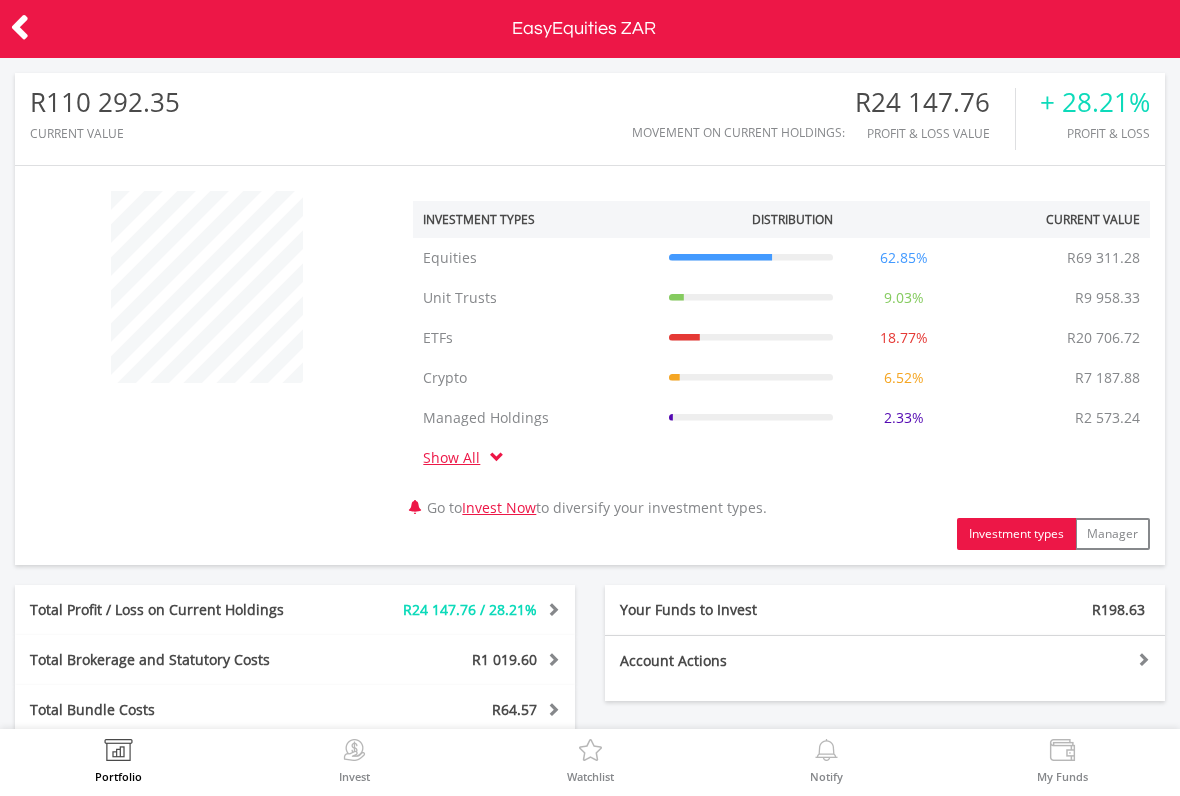 click on "R24 147.76 / 28.21%" at bounding box center [458, 610] 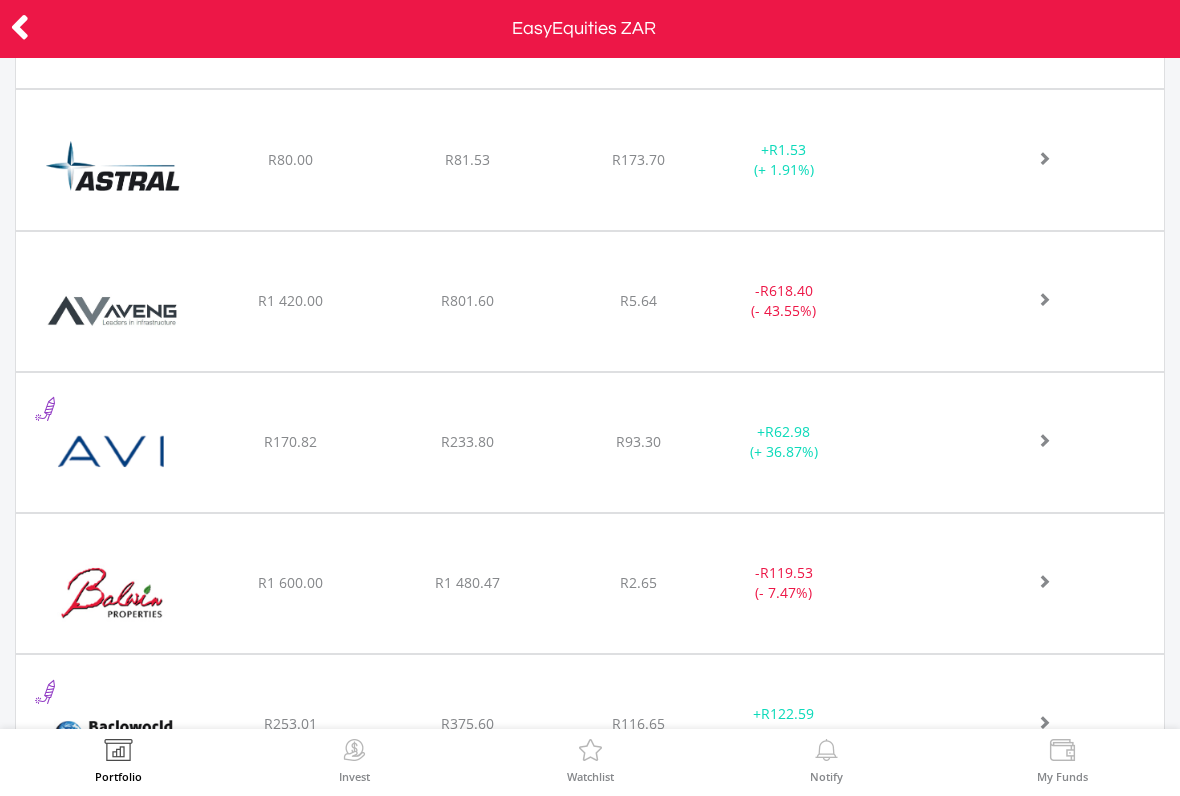 scroll, scrollTop: 3933, scrollLeft: 0, axis: vertical 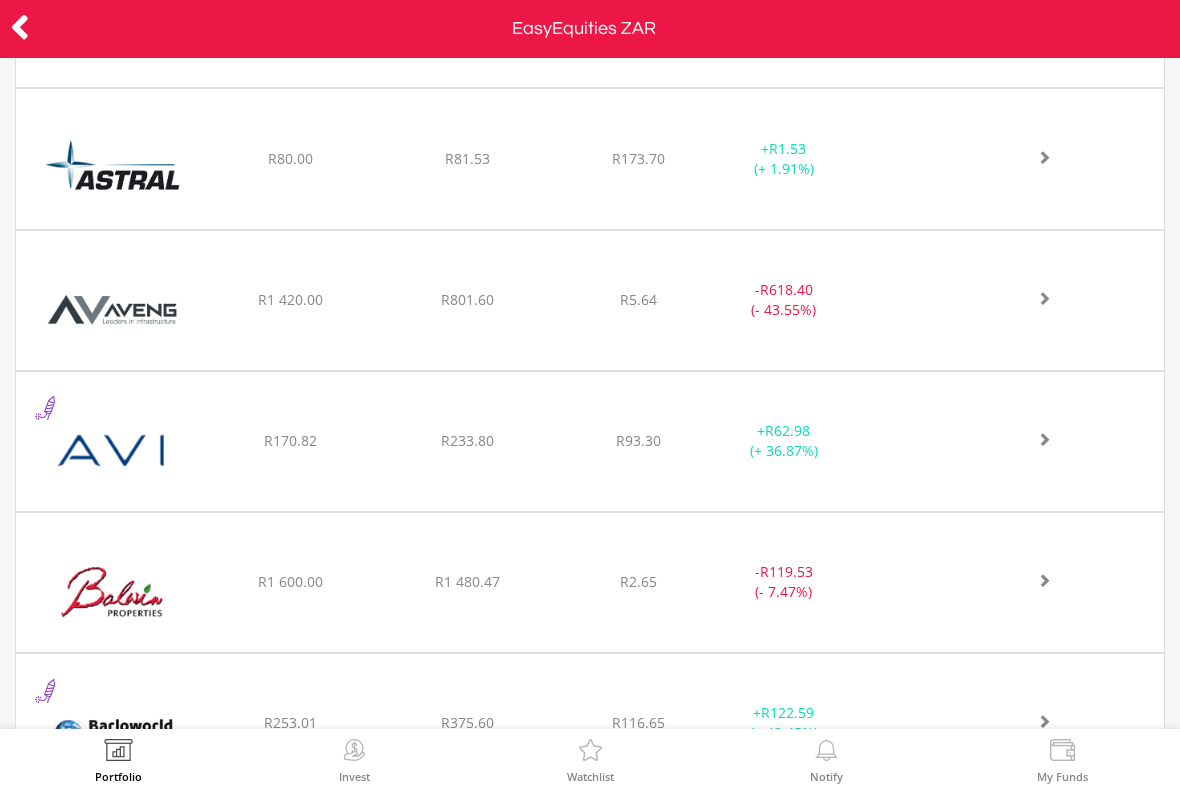 click at bounding box center [1021, -2728] 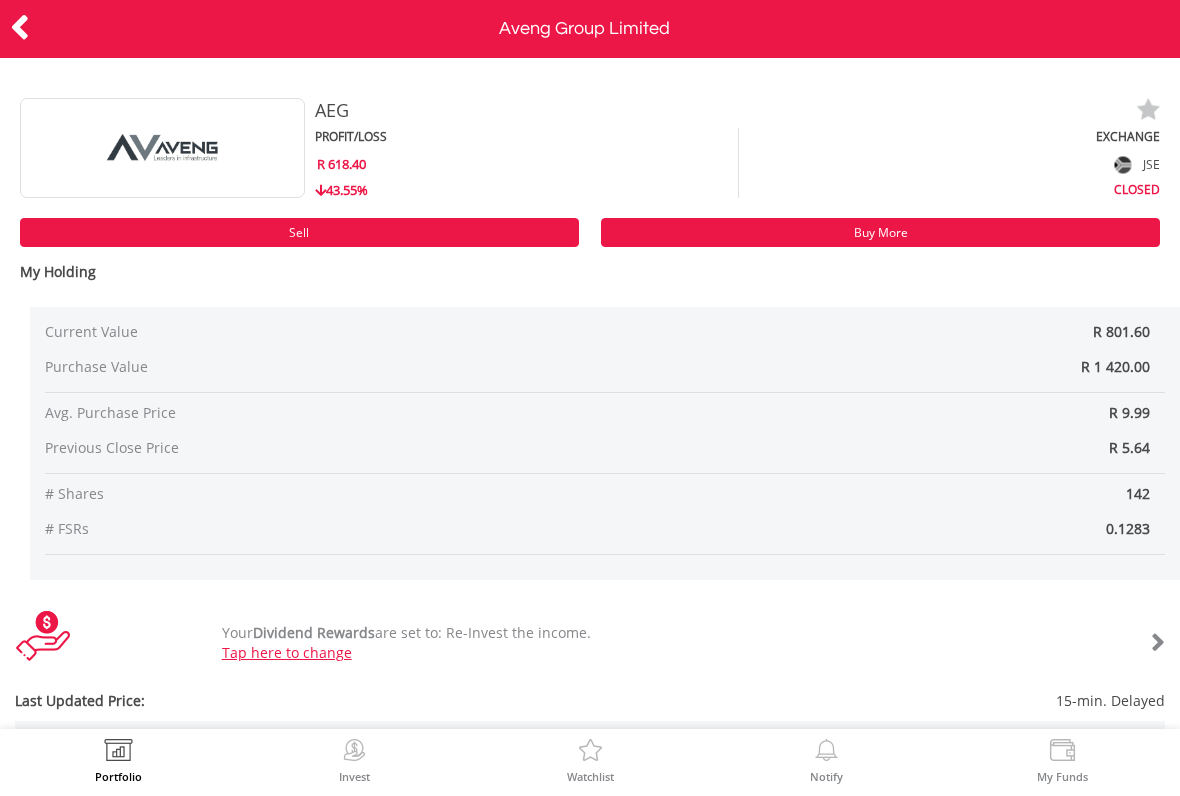 scroll, scrollTop: 0, scrollLeft: 0, axis: both 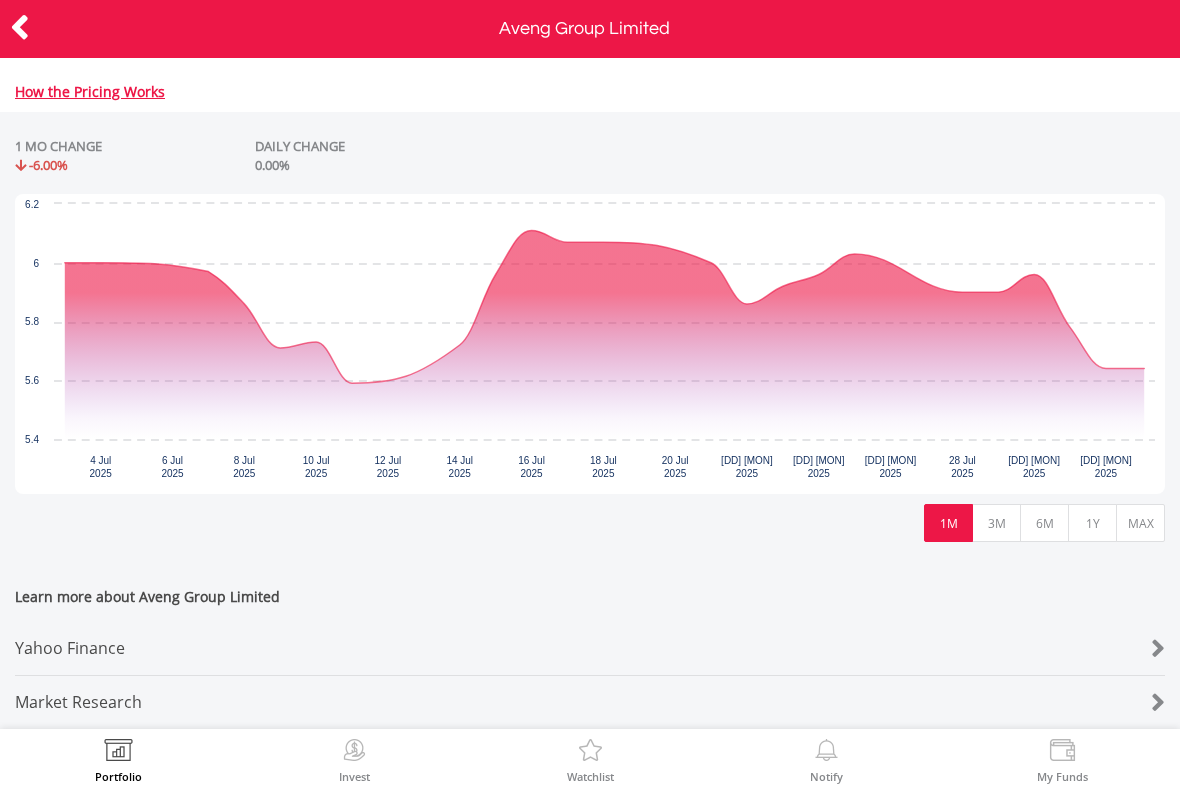 click on "6M" at bounding box center [1044, 523] 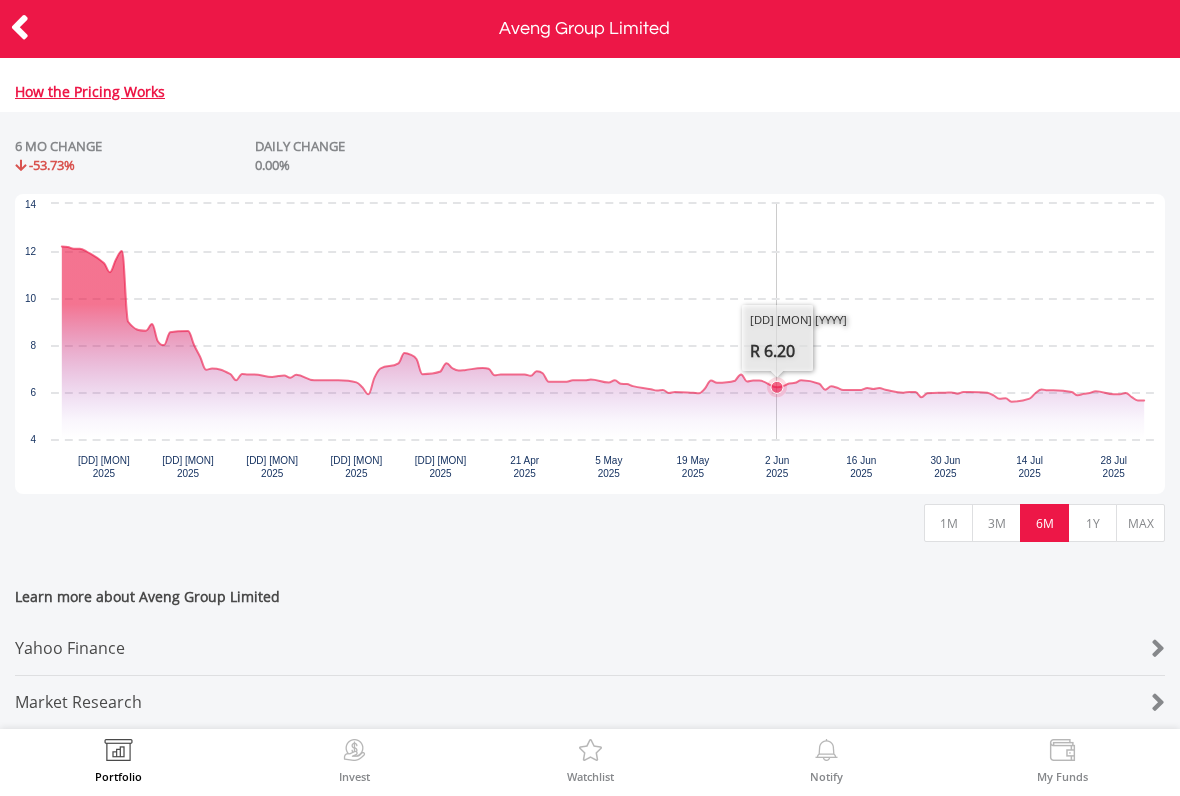 scroll, scrollTop: 891, scrollLeft: 0, axis: vertical 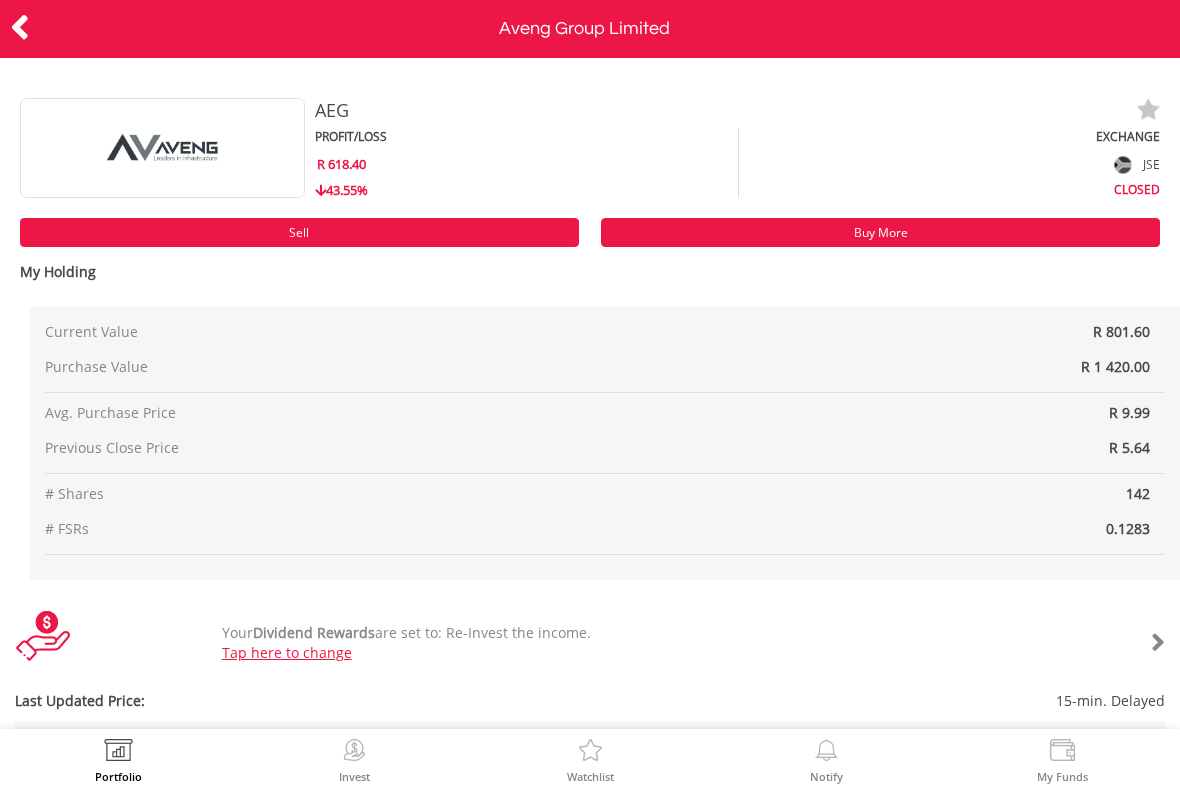 click on "Buy More" at bounding box center [880, 232] 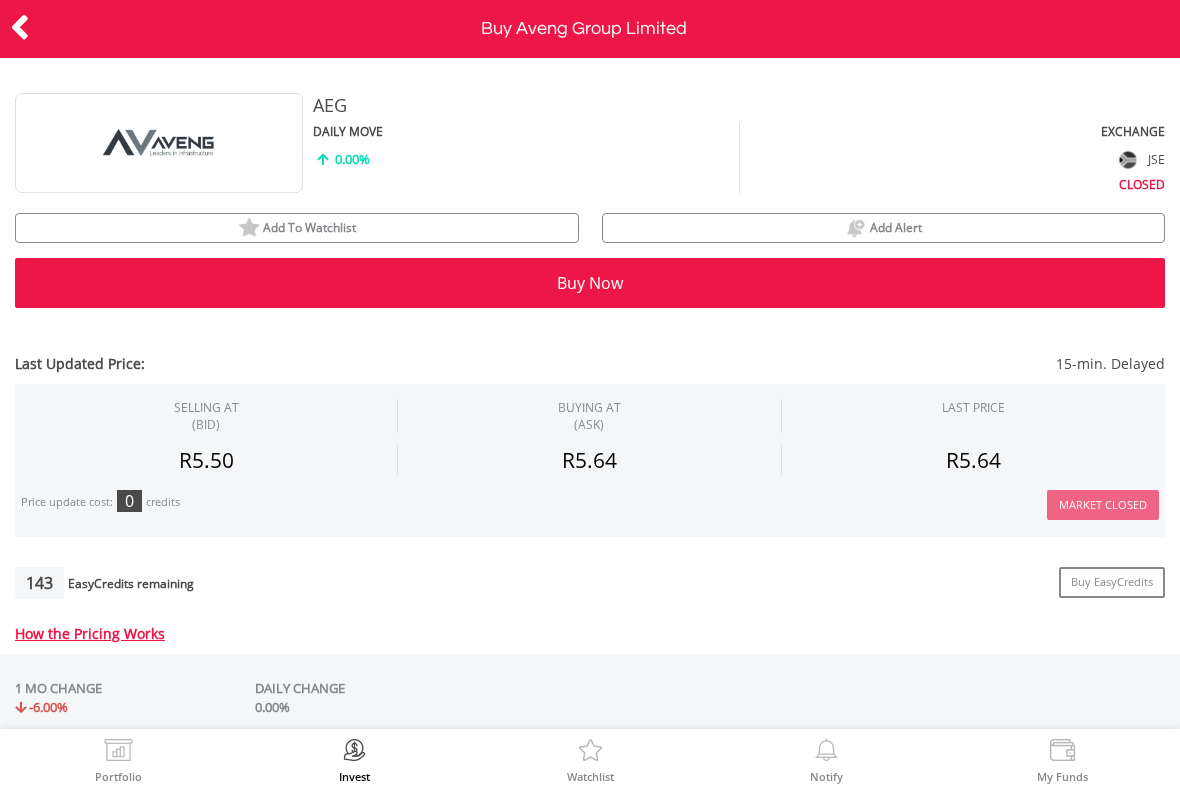 scroll, scrollTop: 0, scrollLeft: 0, axis: both 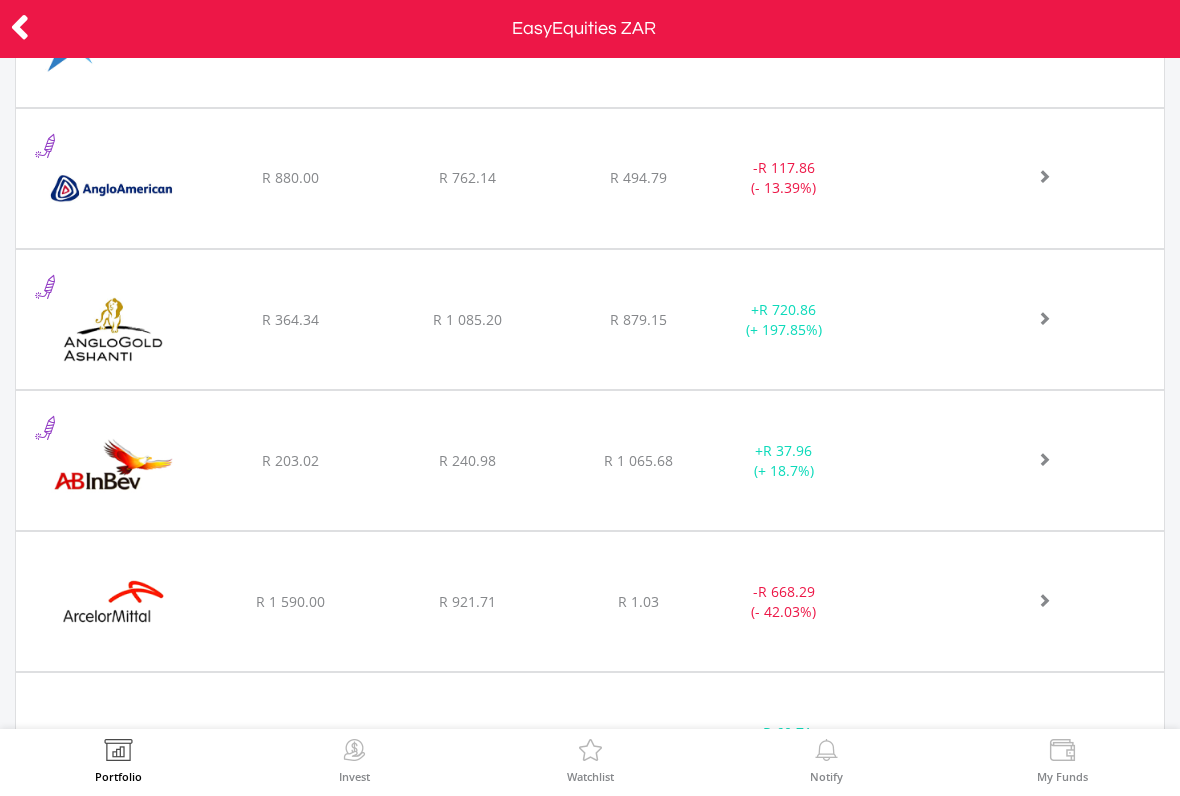 click at bounding box center (1021, -1862) 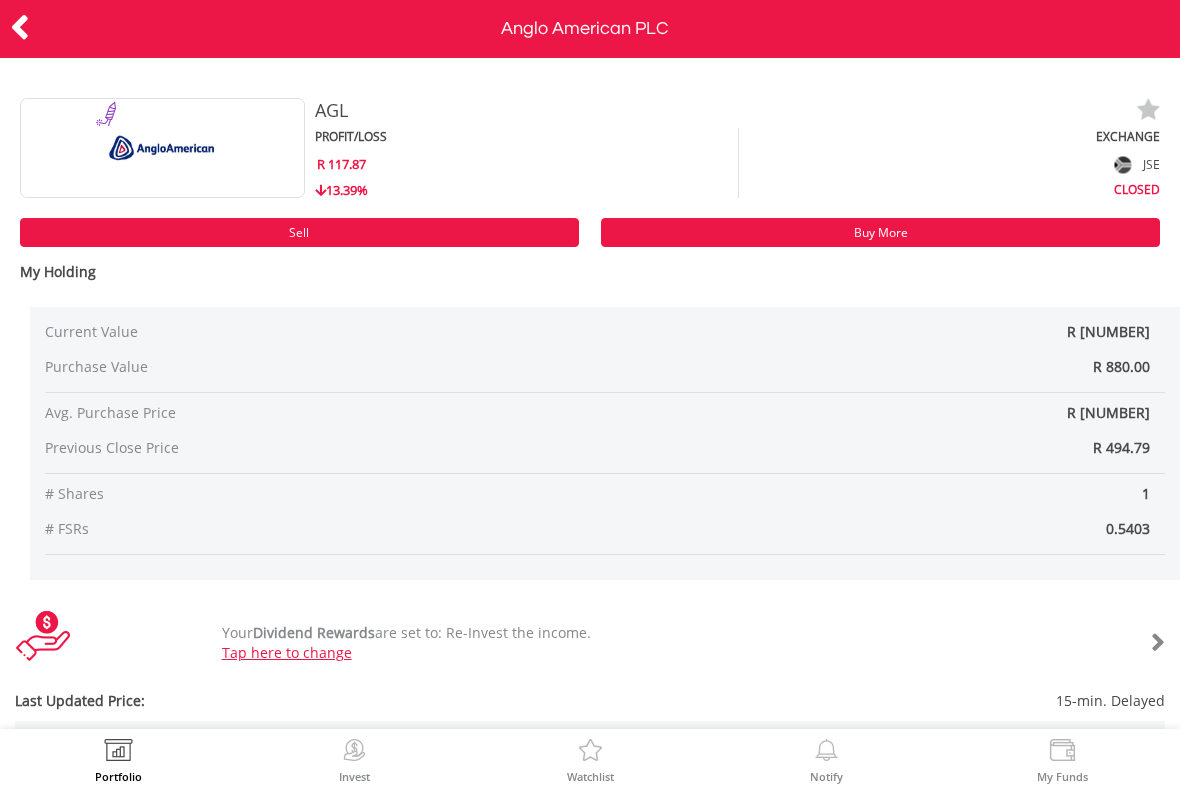scroll, scrollTop: 0, scrollLeft: 0, axis: both 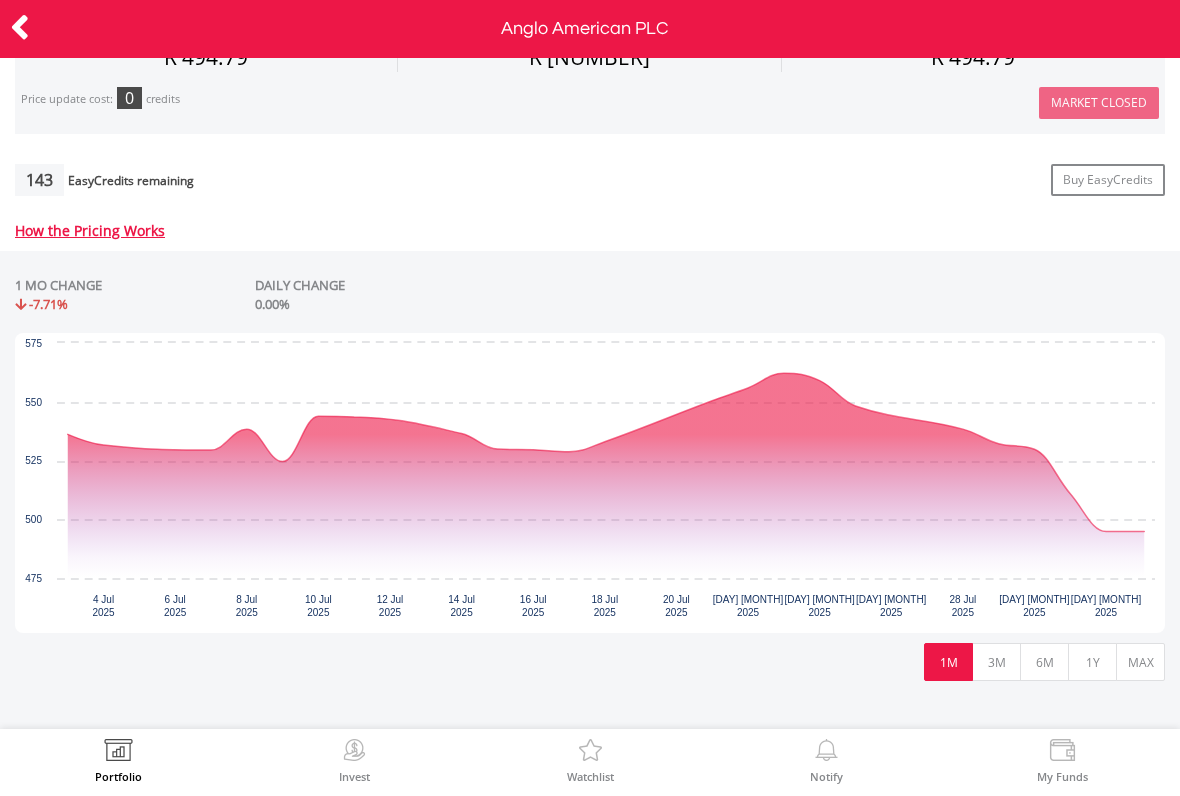 click on "6M" at bounding box center (1044, 662) 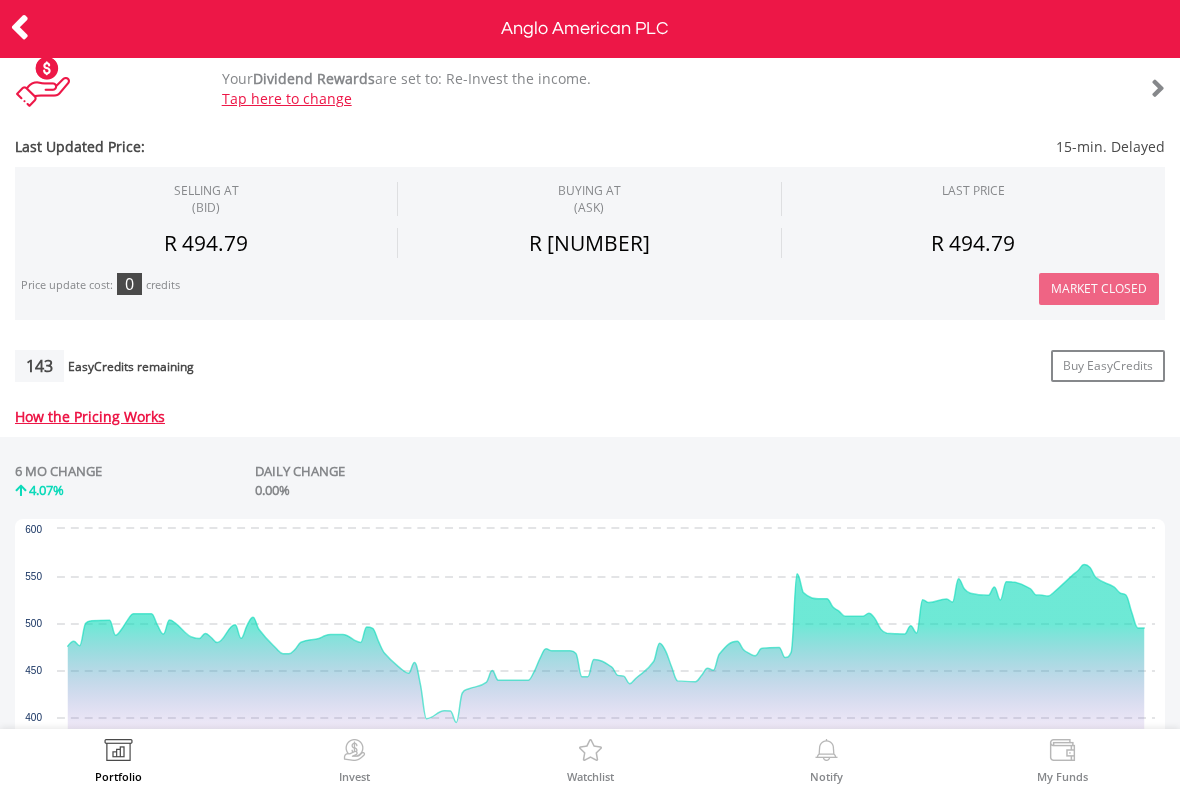scroll, scrollTop: 555, scrollLeft: 0, axis: vertical 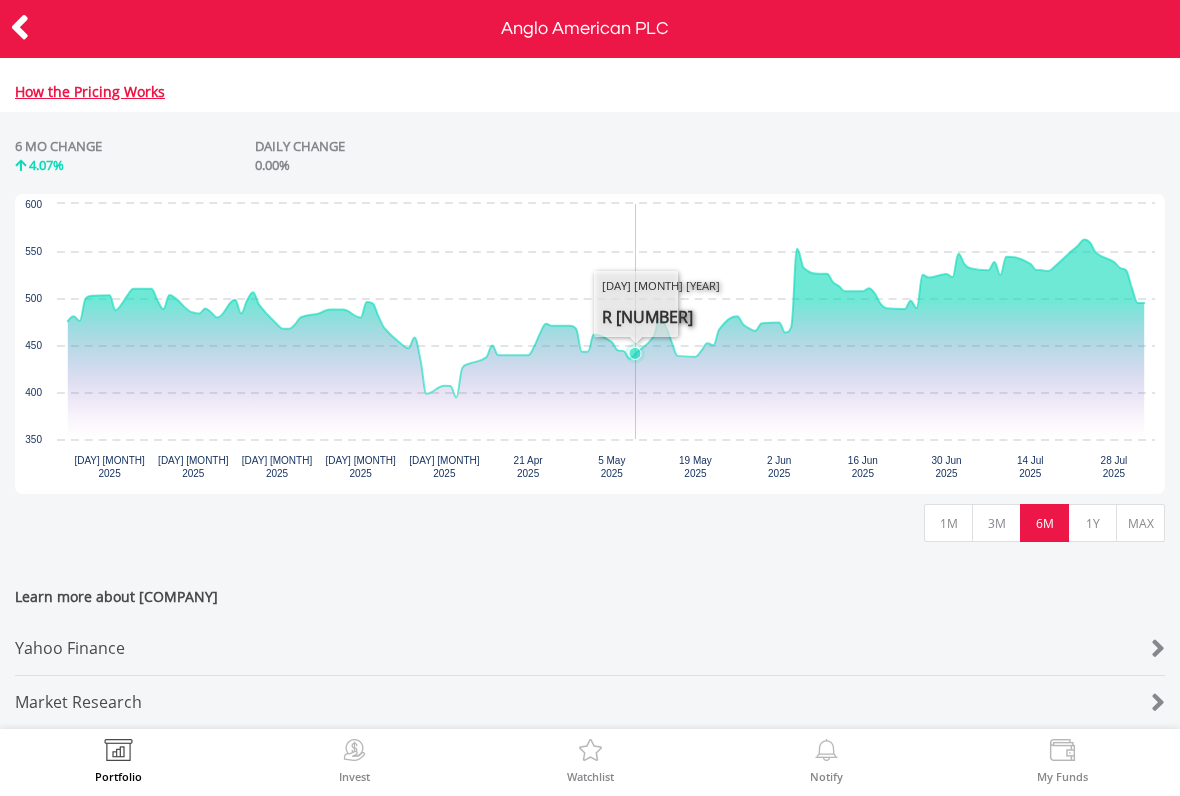 click on "1Y" at bounding box center [1092, 523] 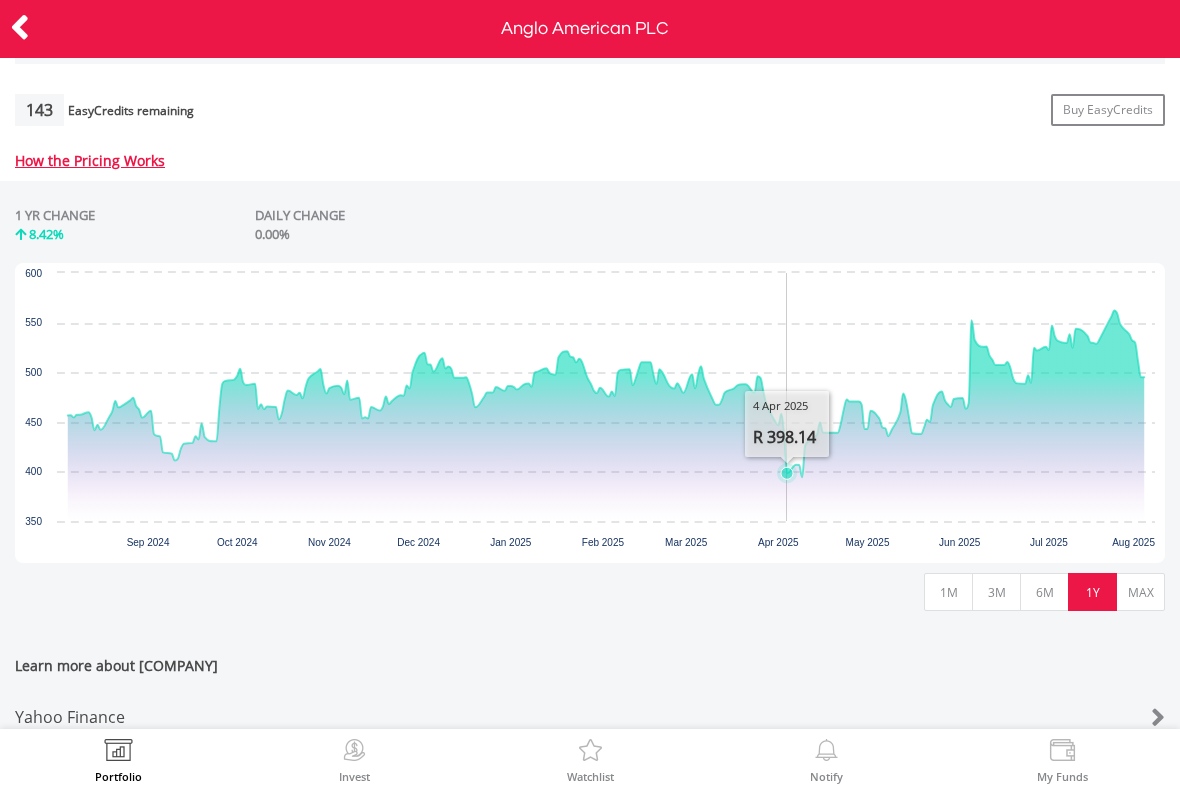scroll, scrollTop: 809, scrollLeft: 0, axis: vertical 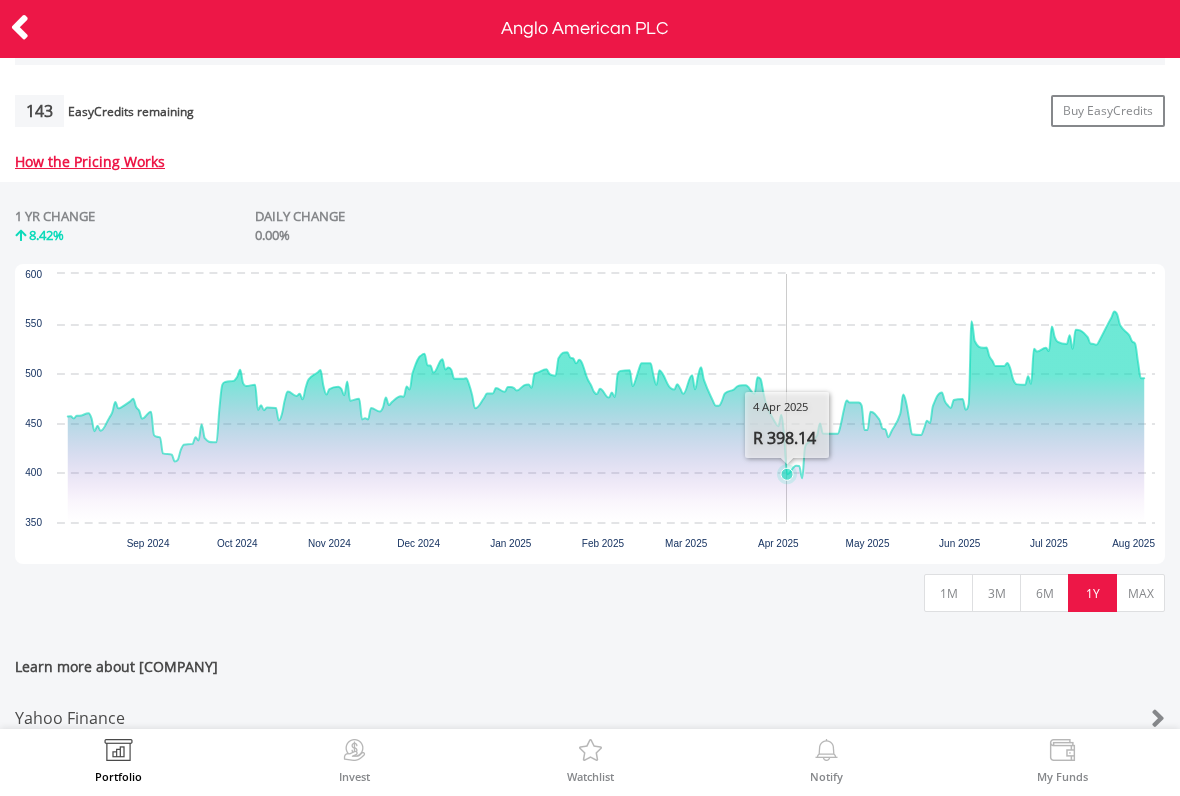 click on "MAX" at bounding box center (1140, 593) 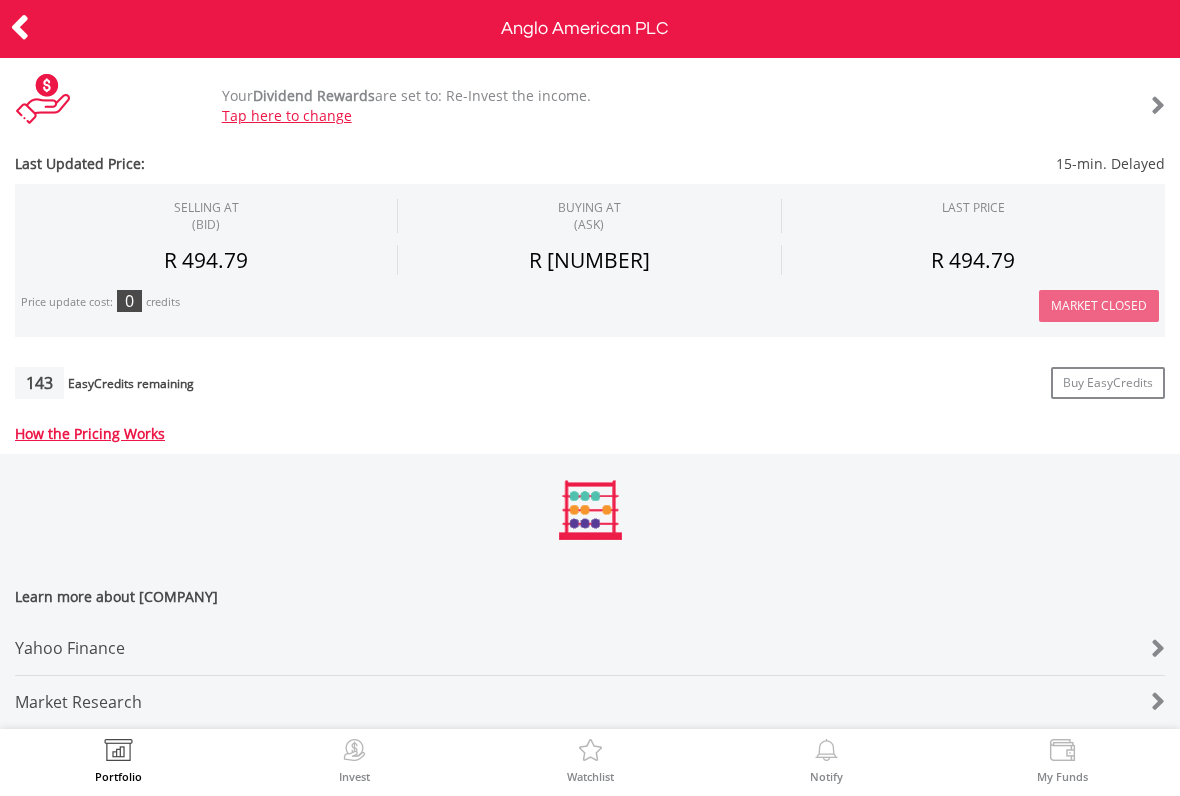 scroll, scrollTop: 550, scrollLeft: 0, axis: vertical 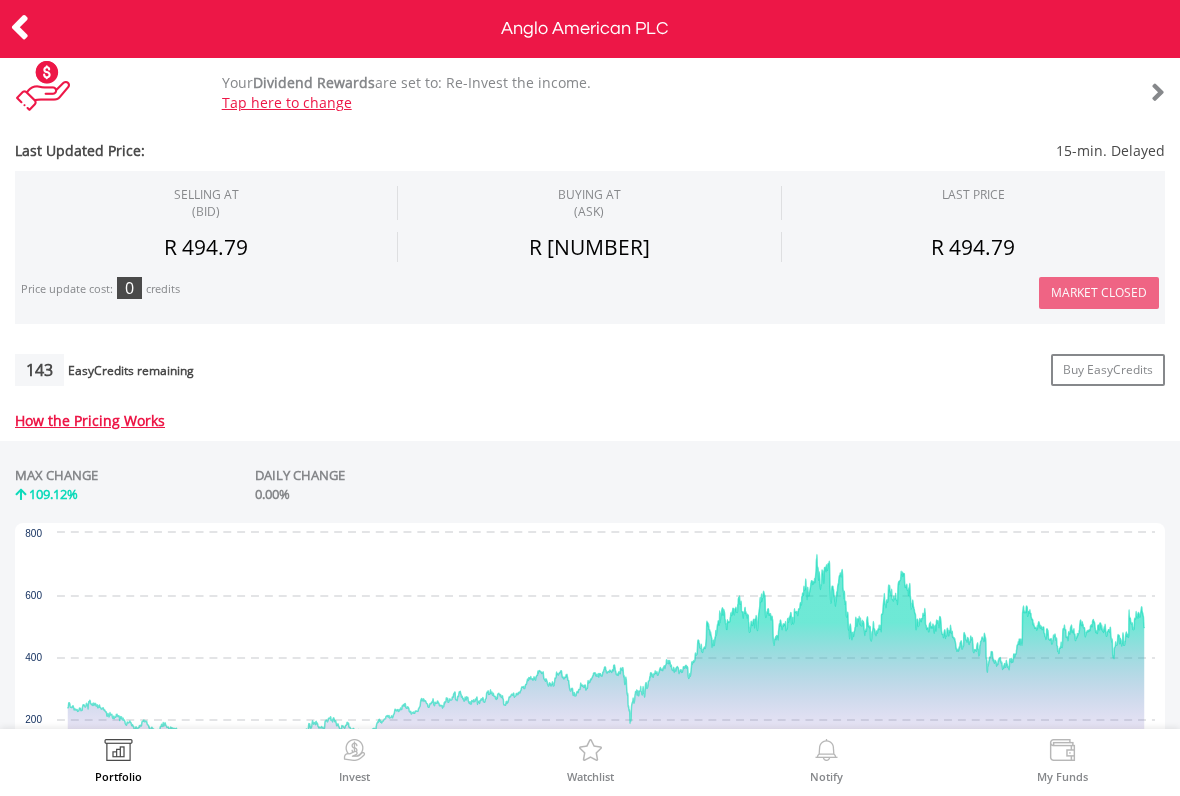 click at bounding box center (20, 27) 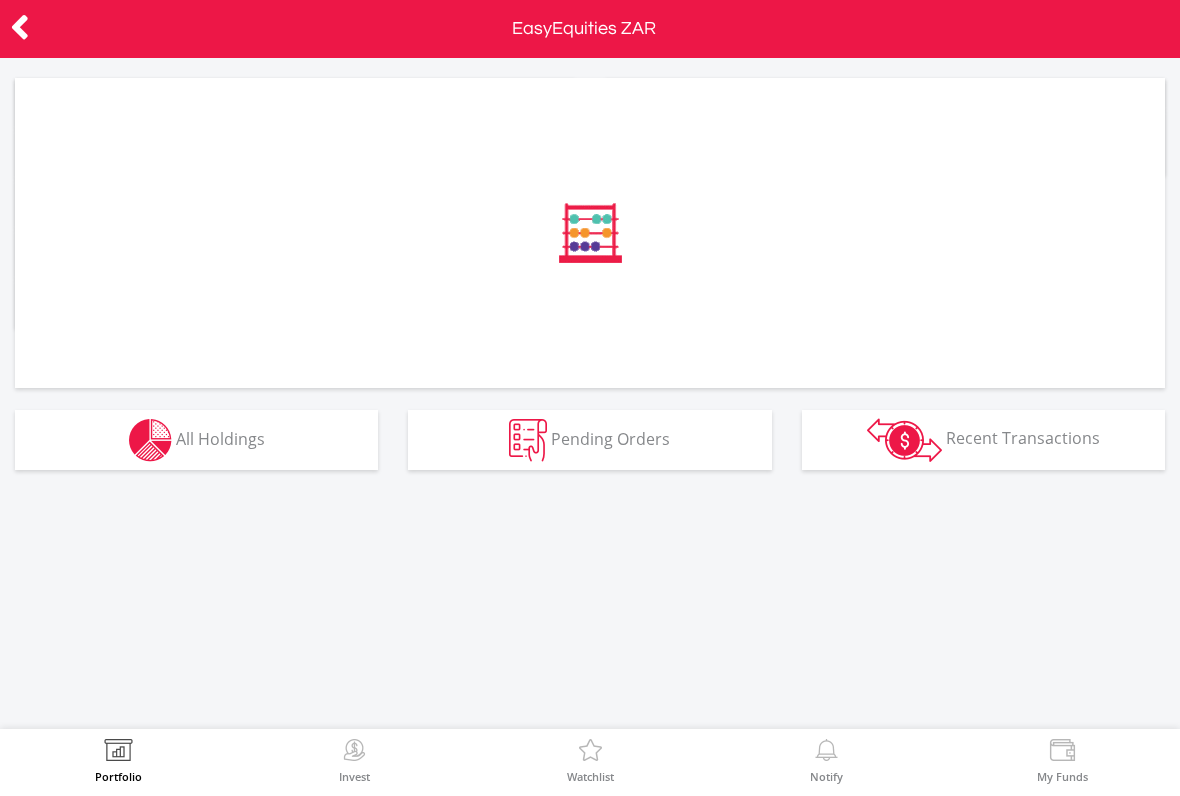 scroll, scrollTop: 0, scrollLeft: 0, axis: both 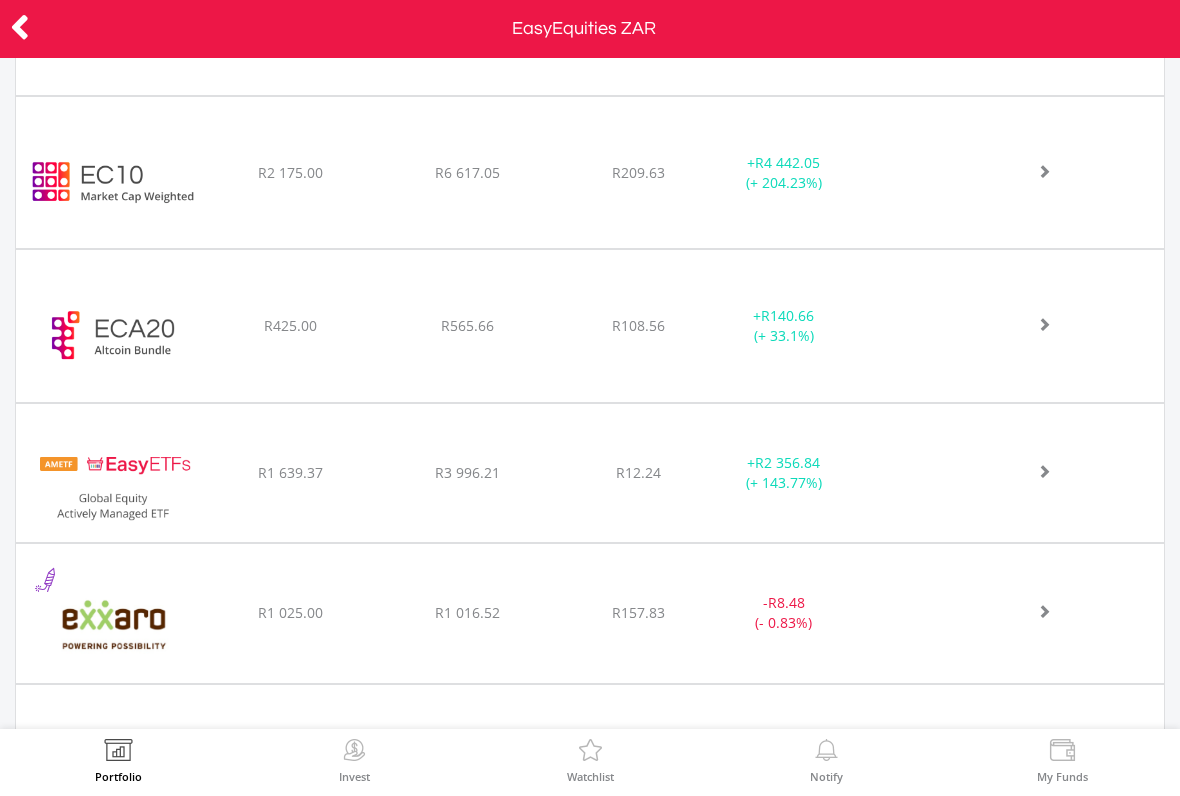 click at bounding box center [1021, -5713] 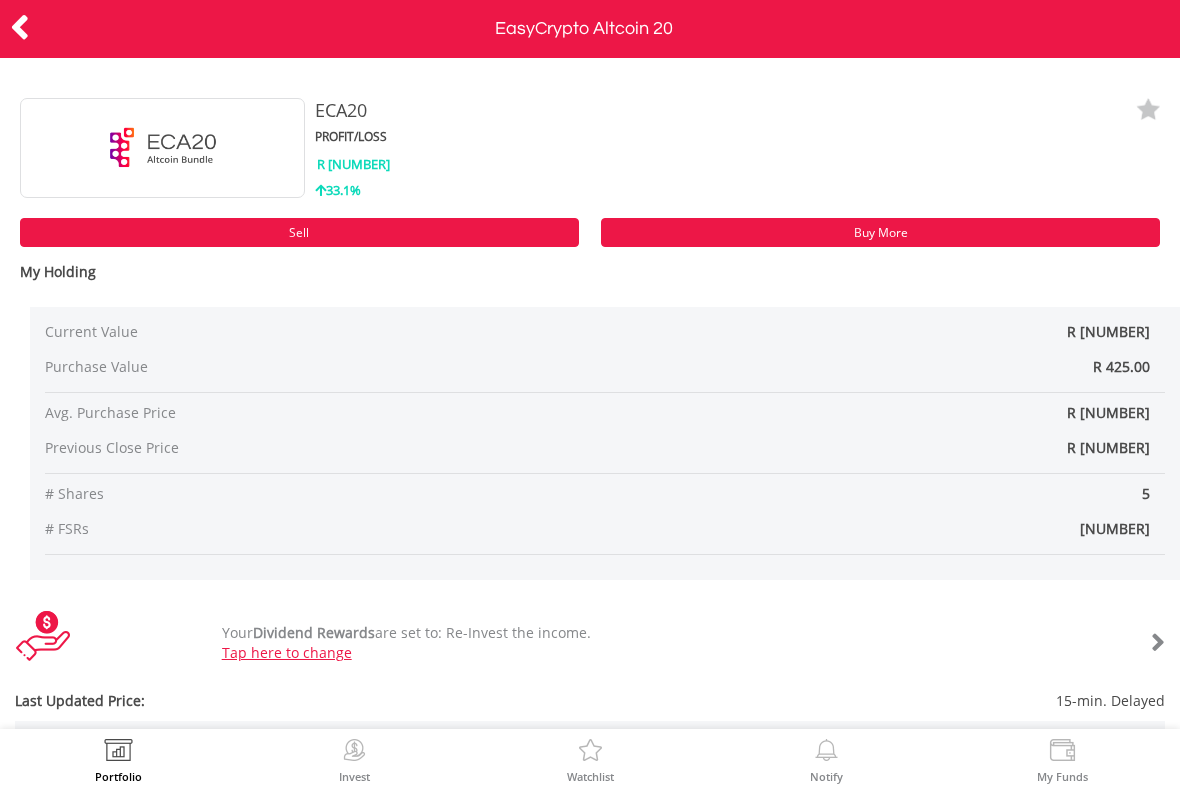 scroll, scrollTop: 0, scrollLeft: 0, axis: both 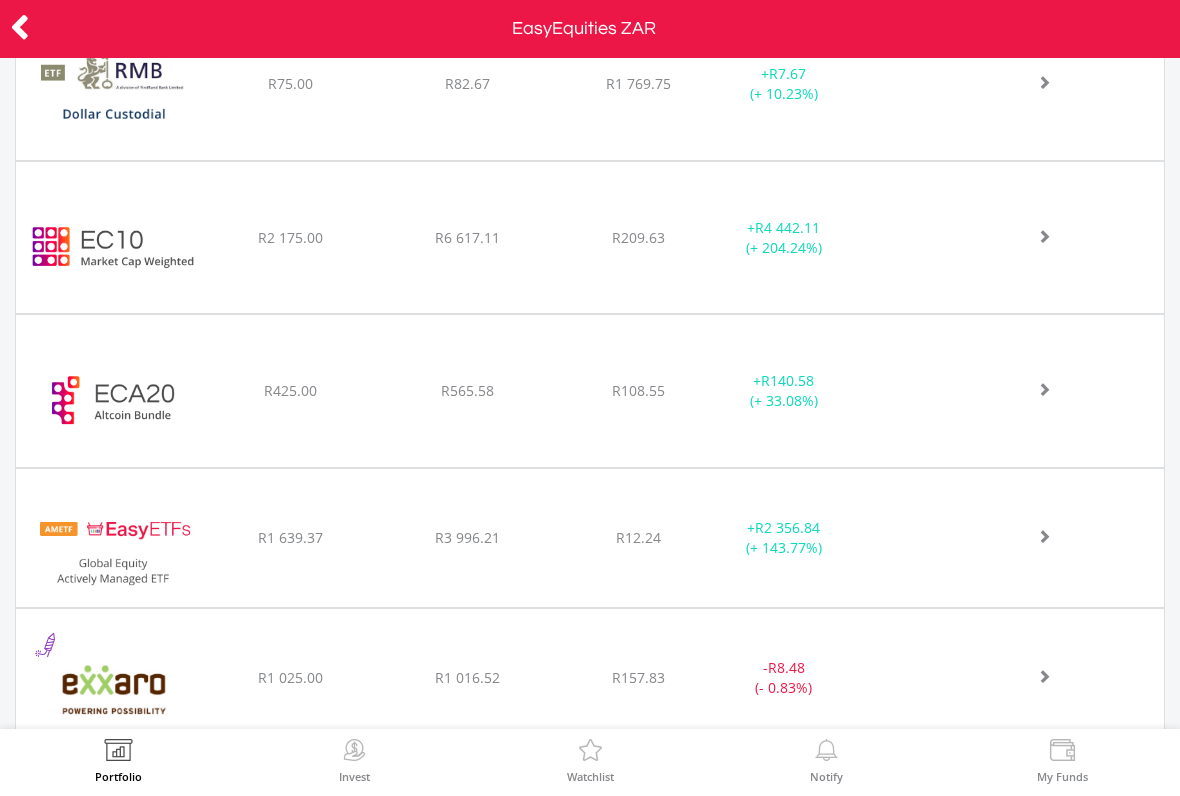 click on "﻿
EasyCrypto 10
R2 175.00
R6 617.11
R209.63
+  R4 442.11 (+ 204.24%)" at bounding box center (590, -5651) 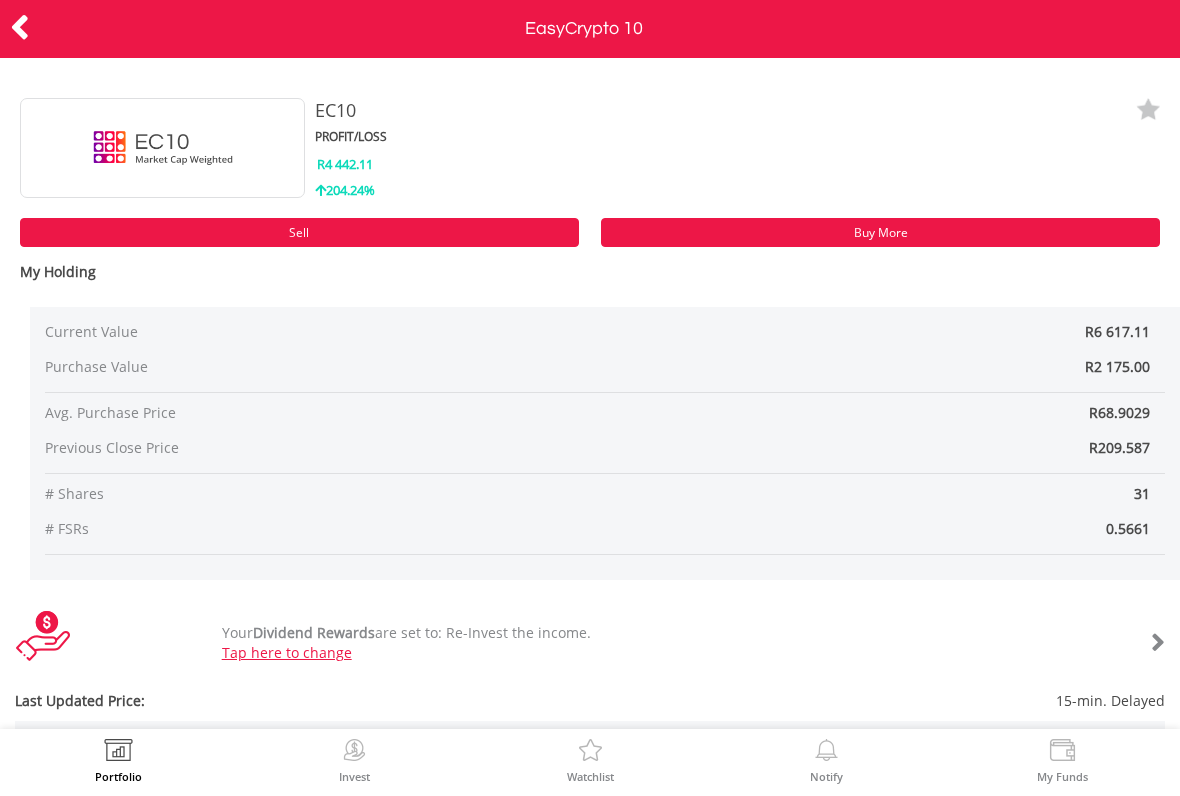 scroll, scrollTop: 0, scrollLeft: 0, axis: both 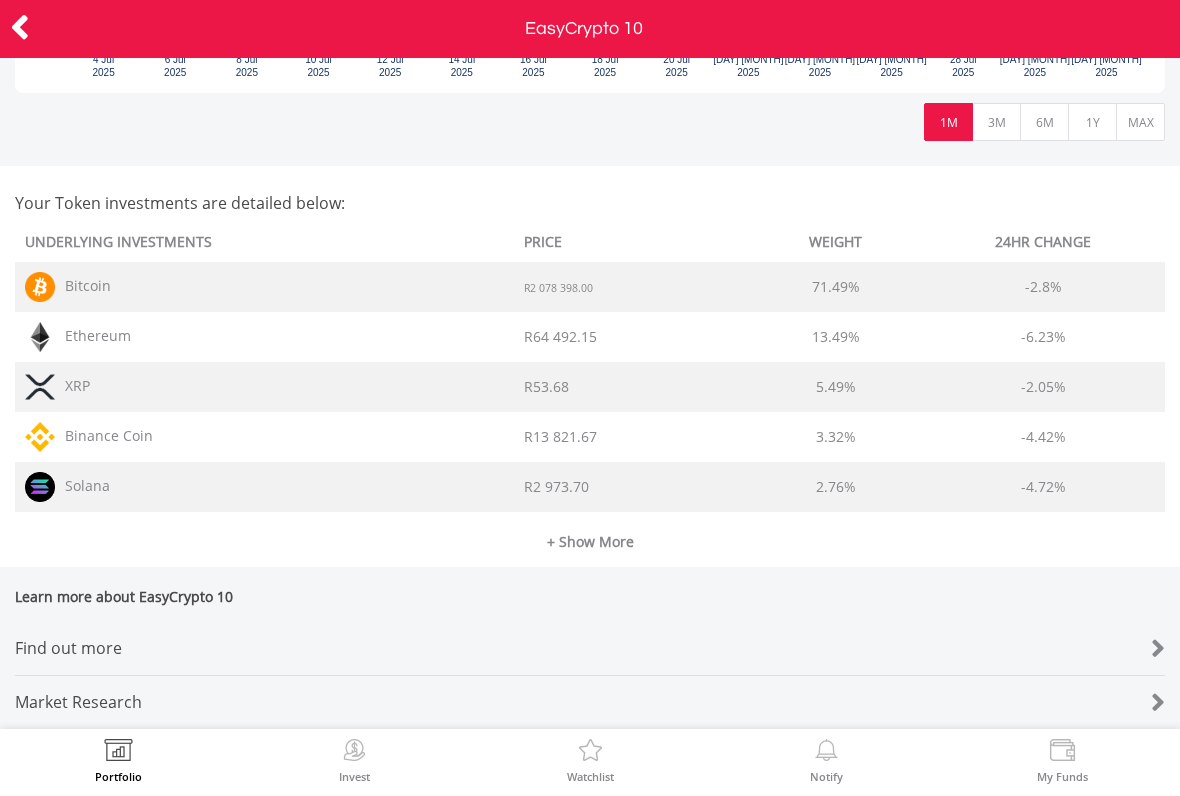 click on "+ Show More" at bounding box center (590, 532) 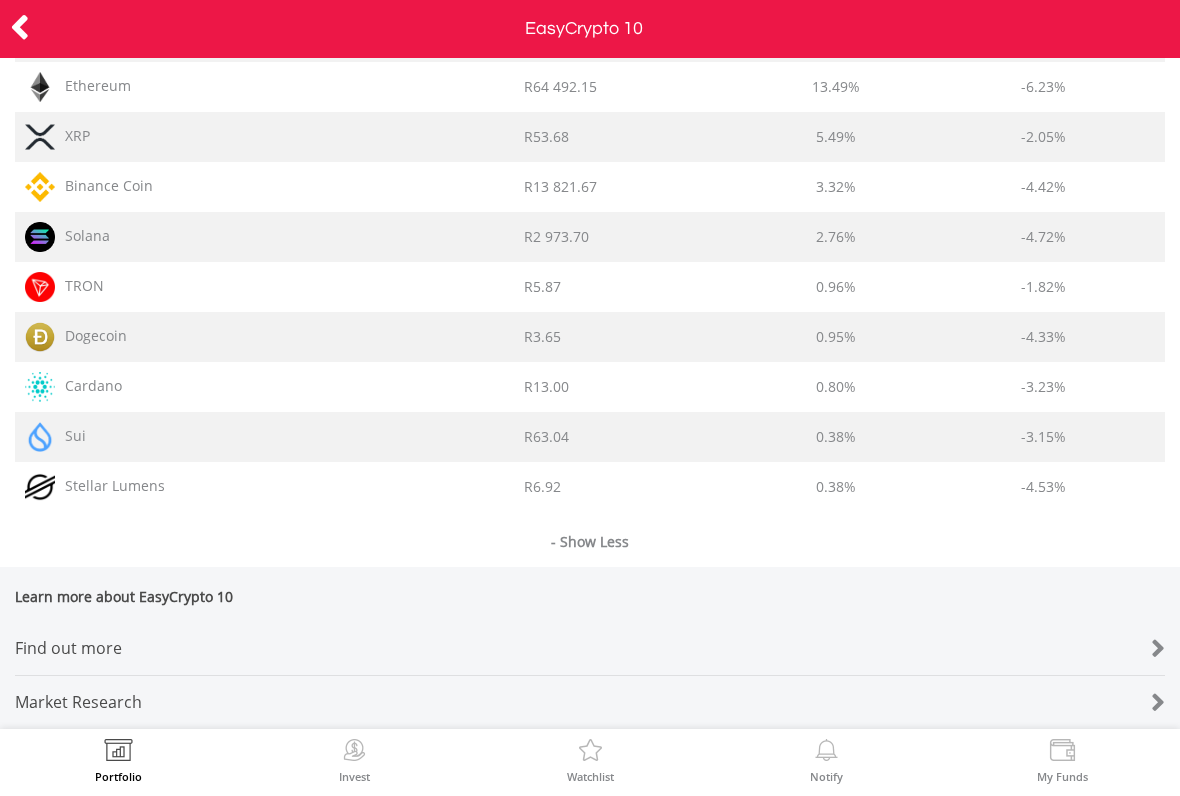 scroll, scrollTop: 1542, scrollLeft: 0, axis: vertical 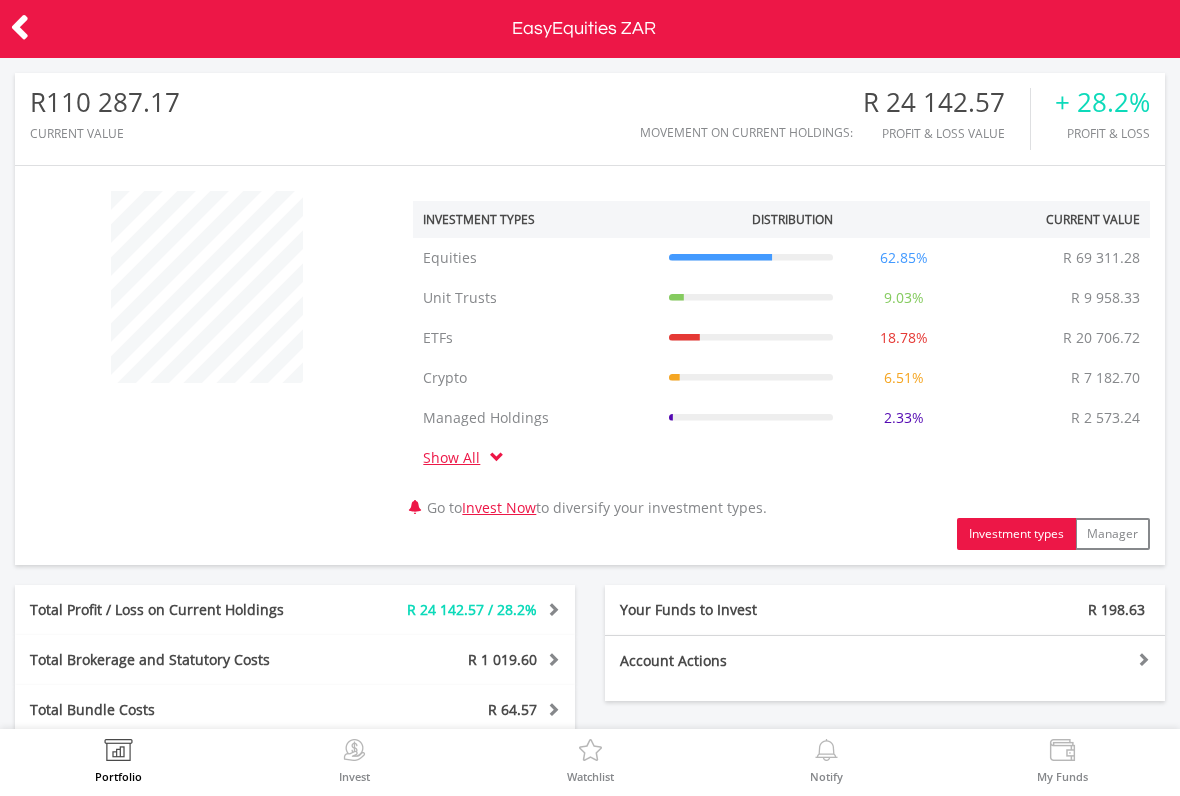 click at bounding box center [118, 753] 